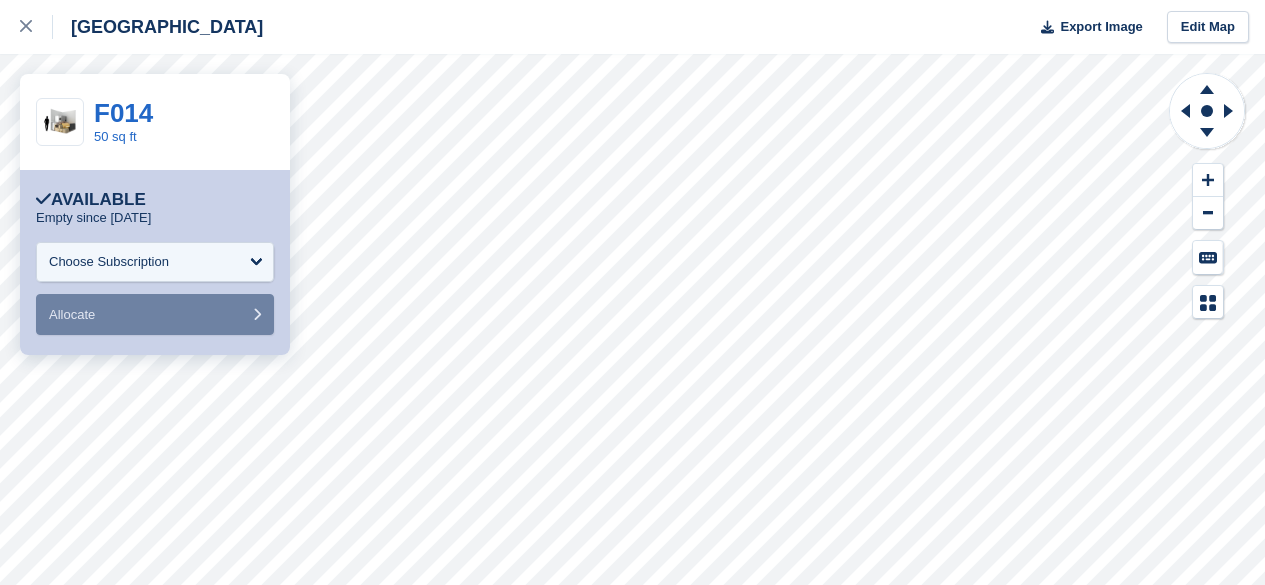 scroll, scrollTop: 0, scrollLeft: 0, axis: both 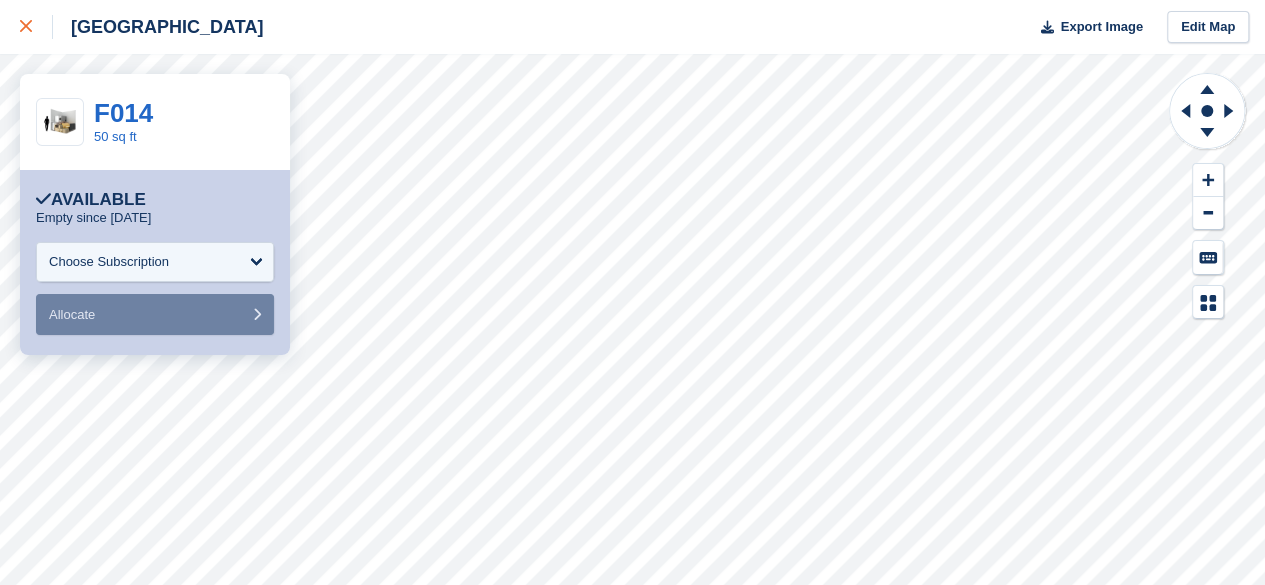 click at bounding box center [36, 27] 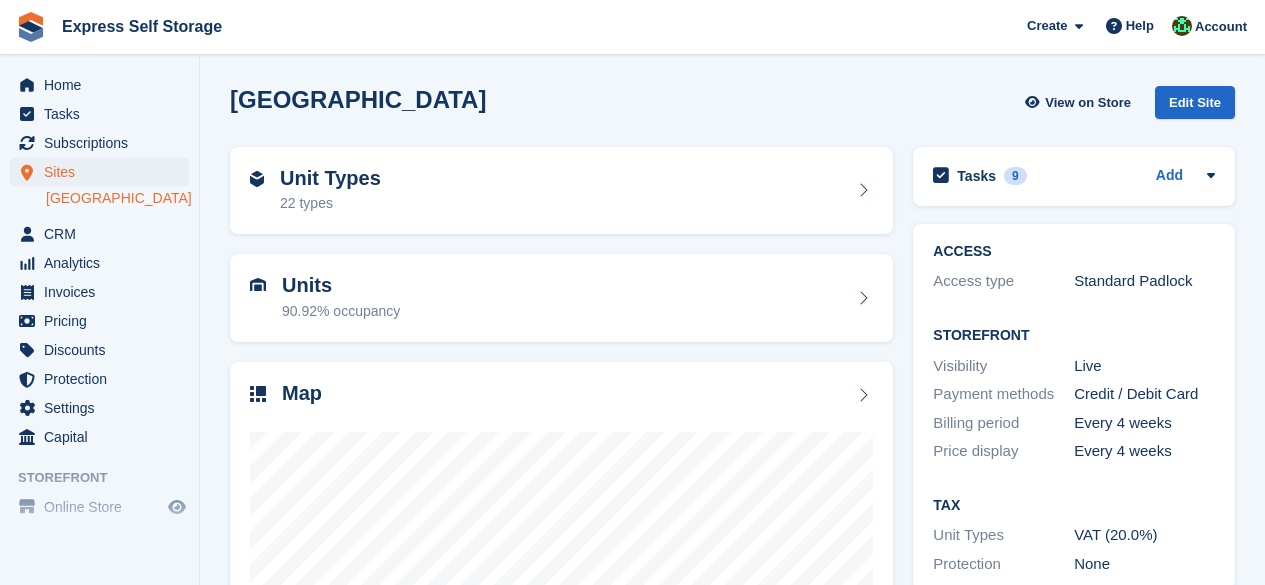 scroll, scrollTop: 0, scrollLeft: 0, axis: both 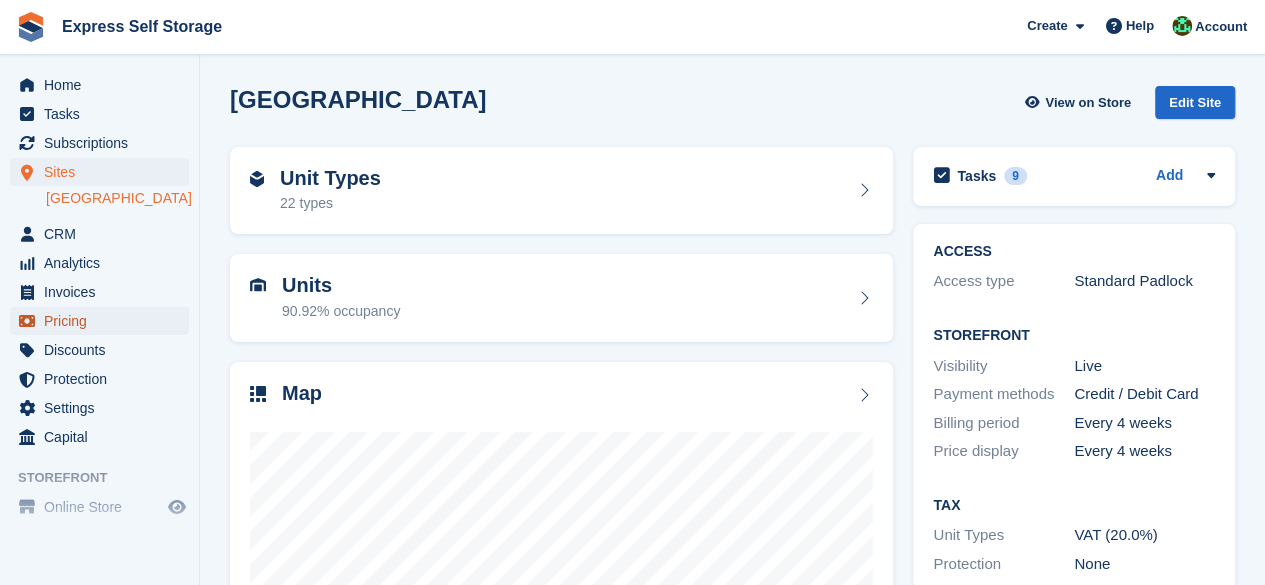 click on "Pricing" at bounding box center (104, 321) 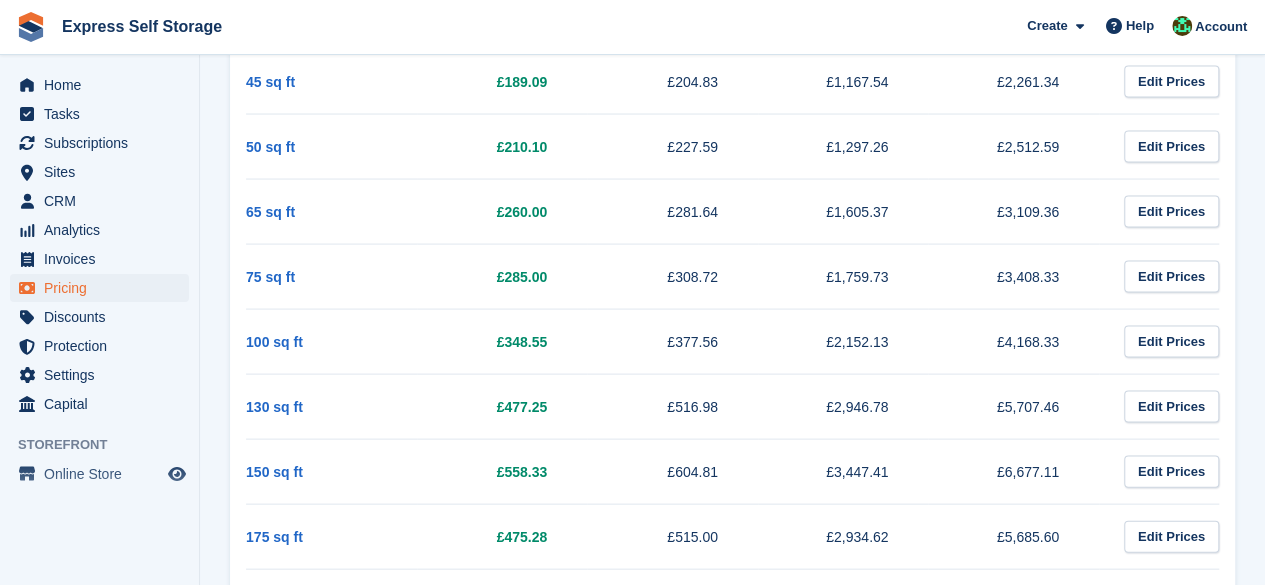 scroll, scrollTop: 1700, scrollLeft: 0, axis: vertical 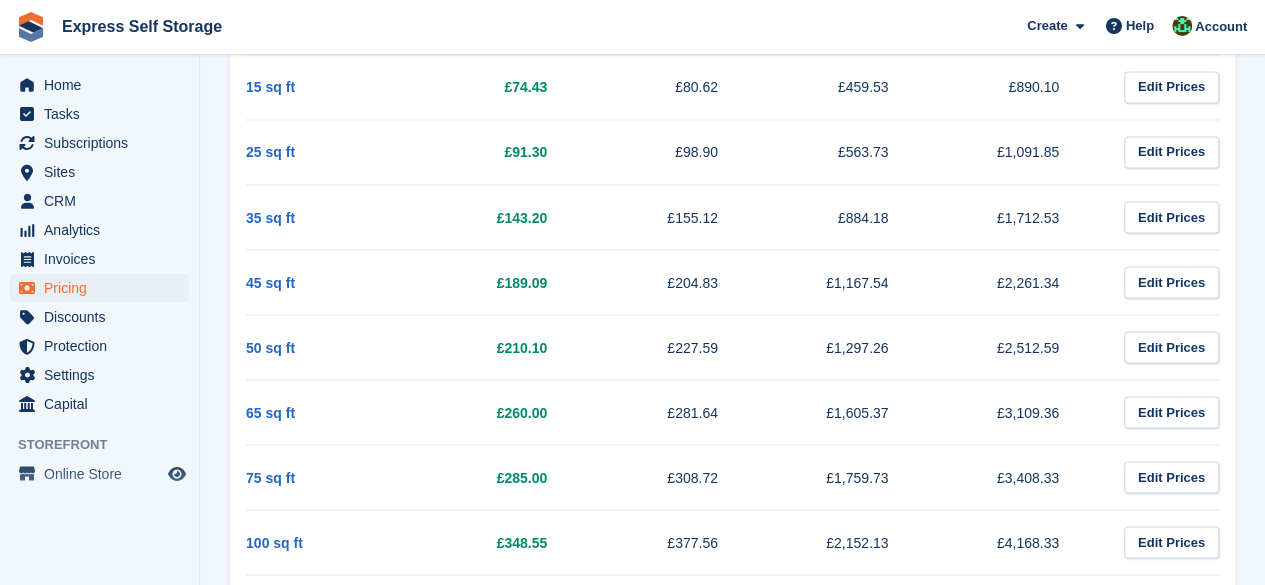 click on "£91.30" at bounding box center (502, 151) 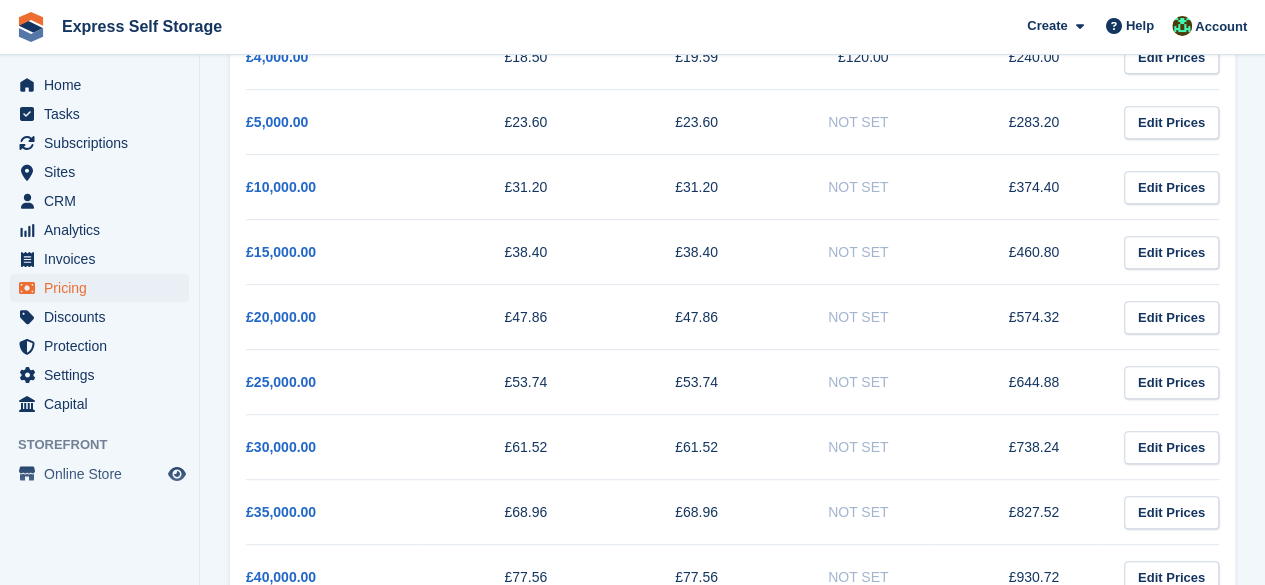 scroll, scrollTop: 0, scrollLeft: 0, axis: both 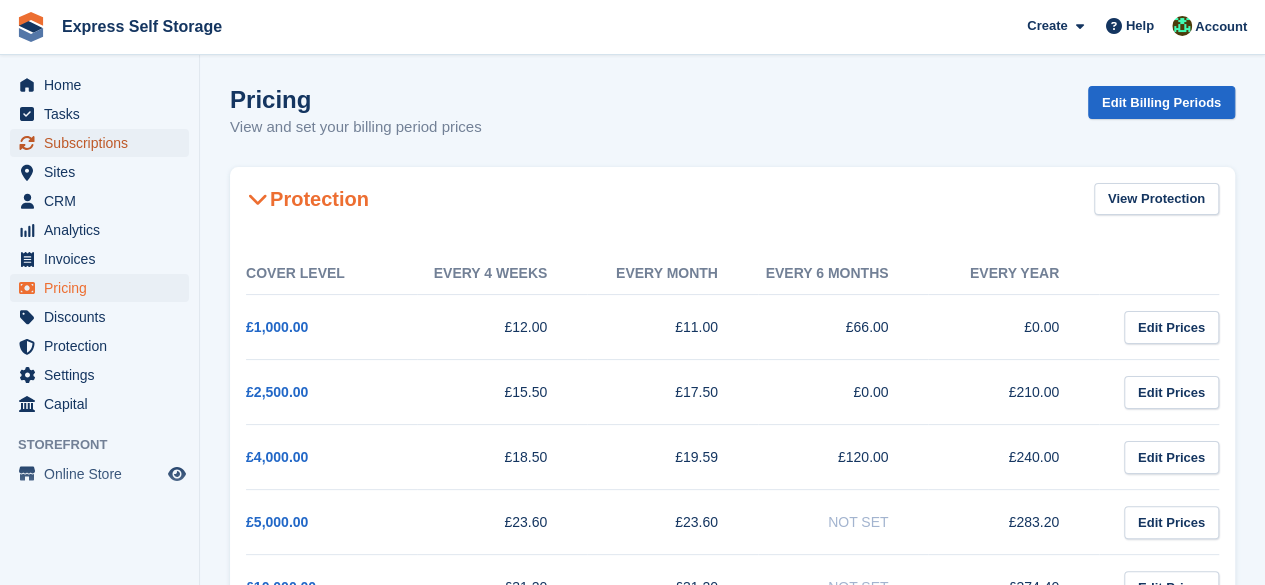 click on "Subscriptions" at bounding box center [104, 143] 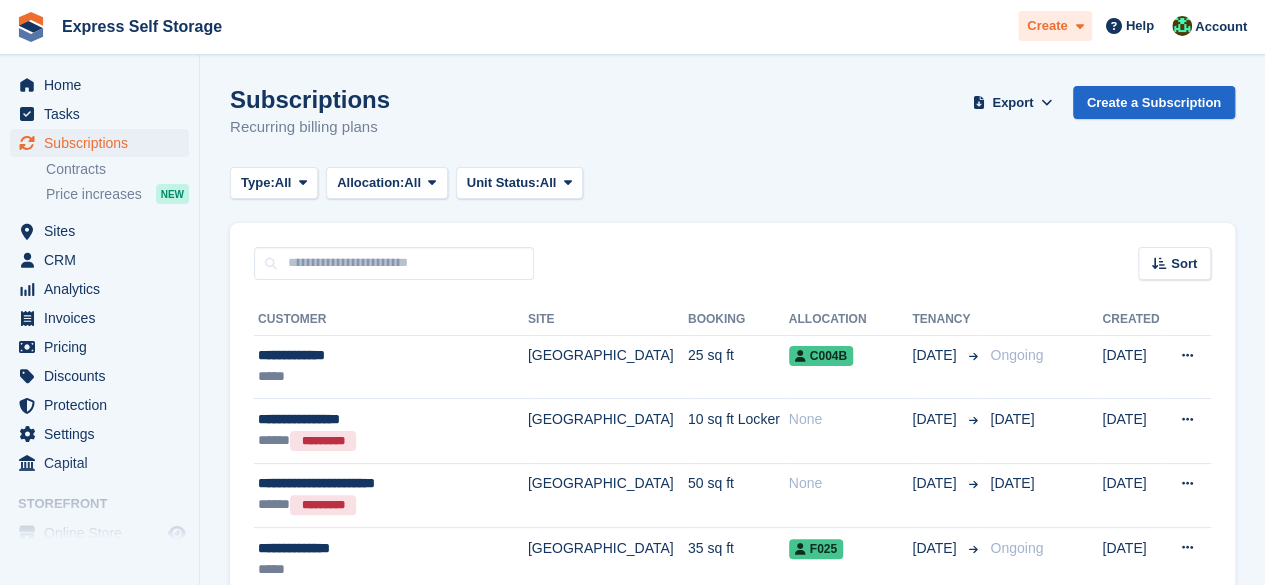 click on "Create" at bounding box center (1047, 26) 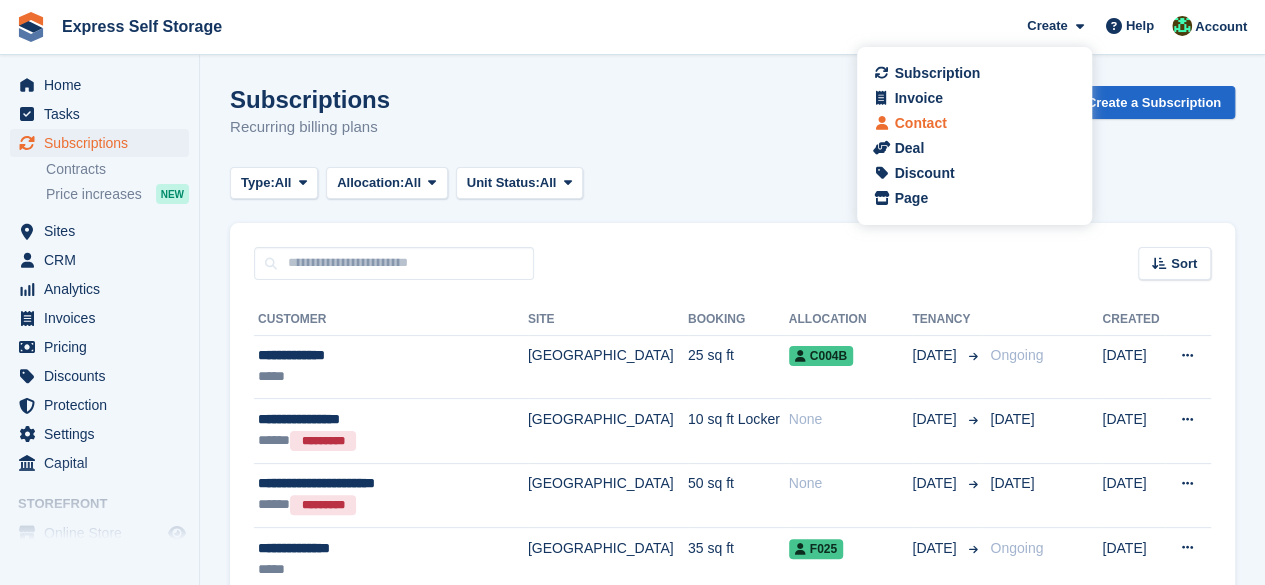 click on "Contact" at bounding box center (920, 123) 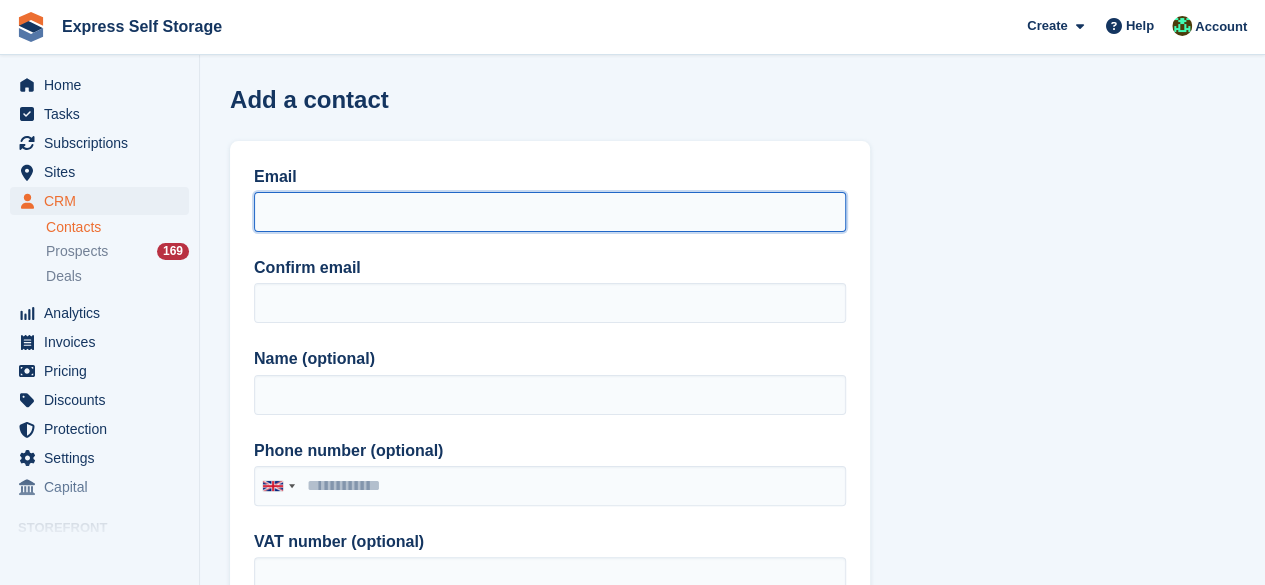 click on "Email" at bounding box center [550, 212] 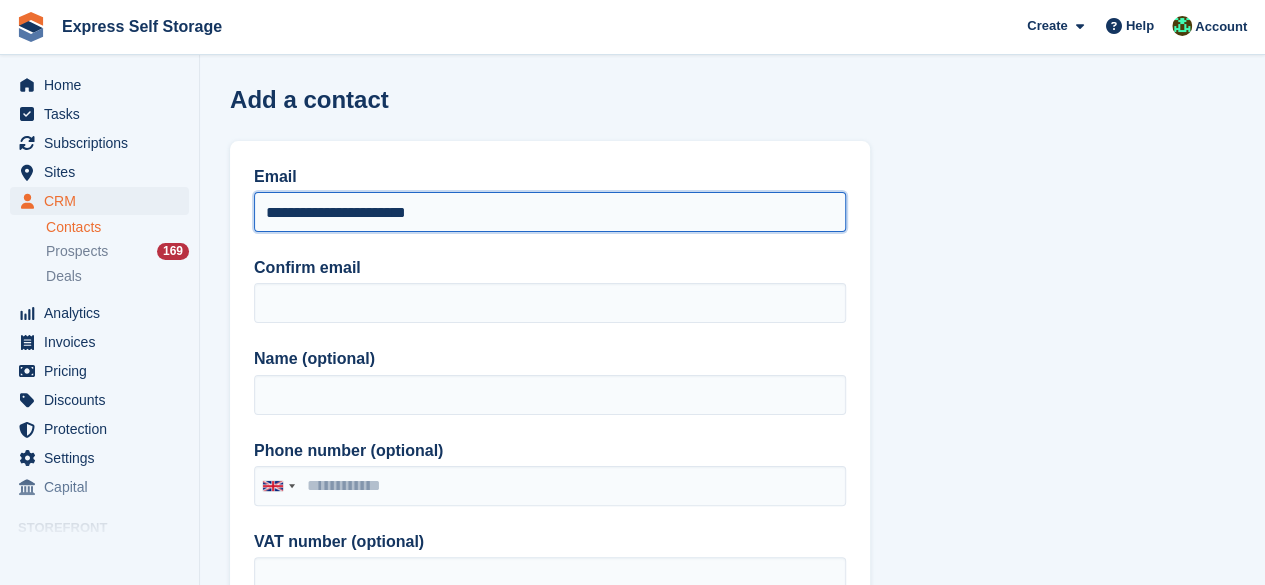 click on "**********" at bounding box center (550, 212) 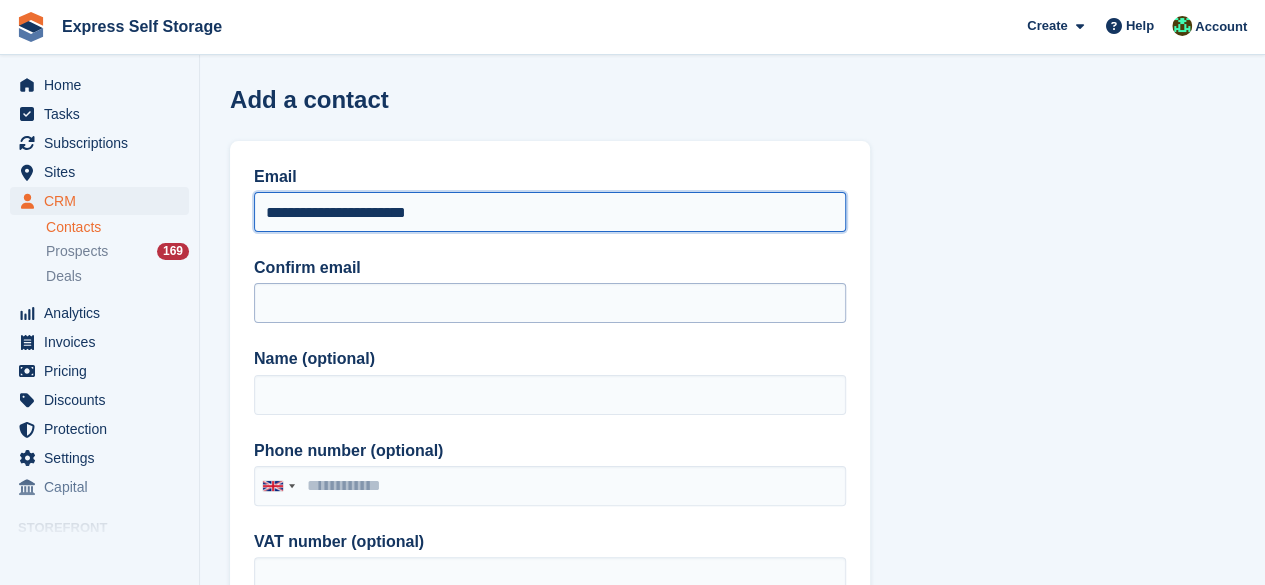 type on "**********" 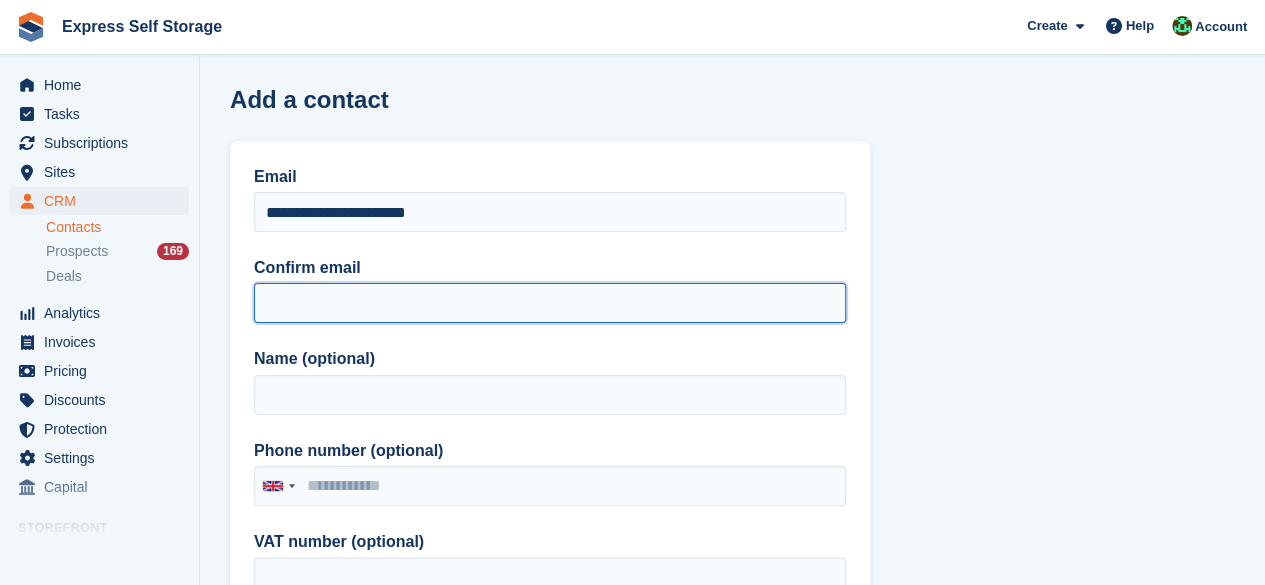 click on "Confirm email" at bounding box center [550, 303] 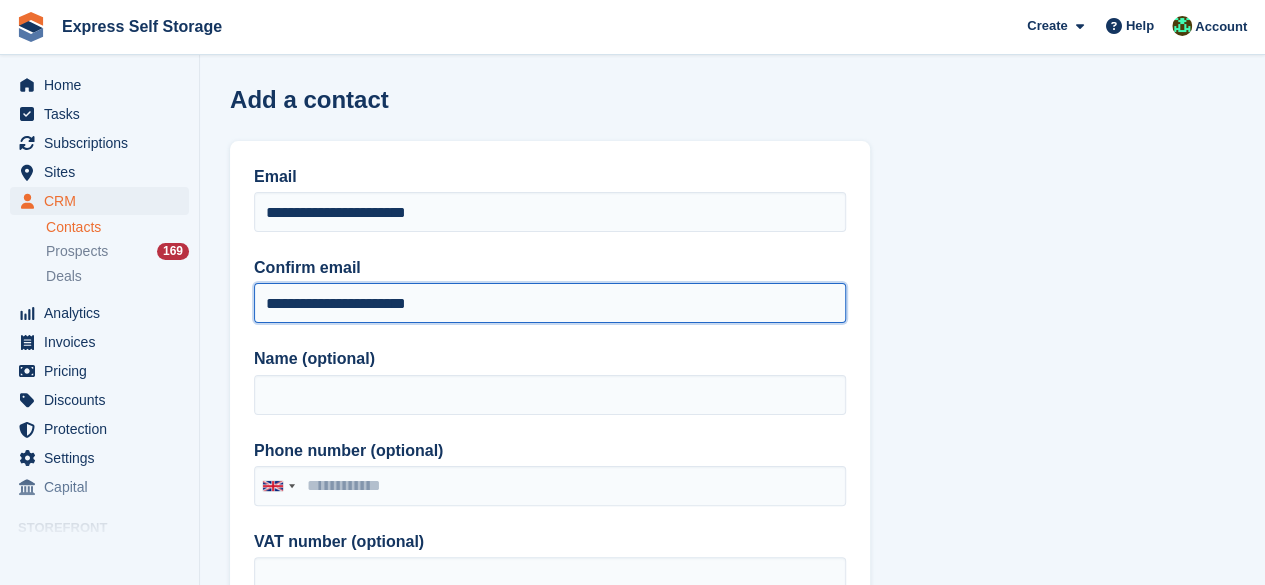 type on "**********" 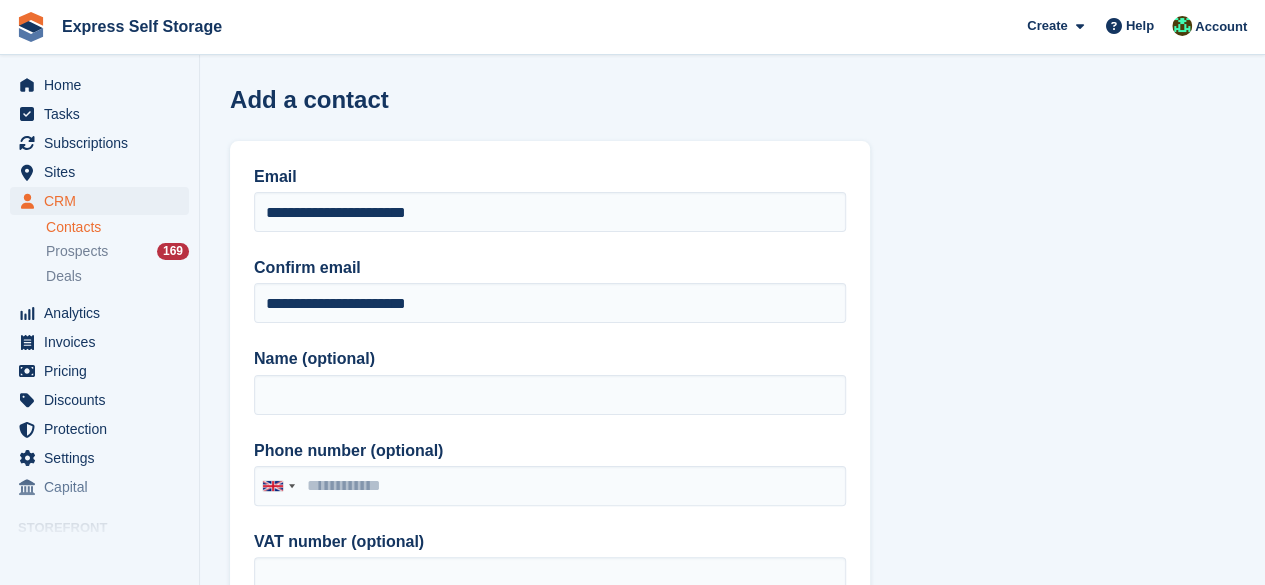 click on "Name (optional)" at bounding box center (550, 359) 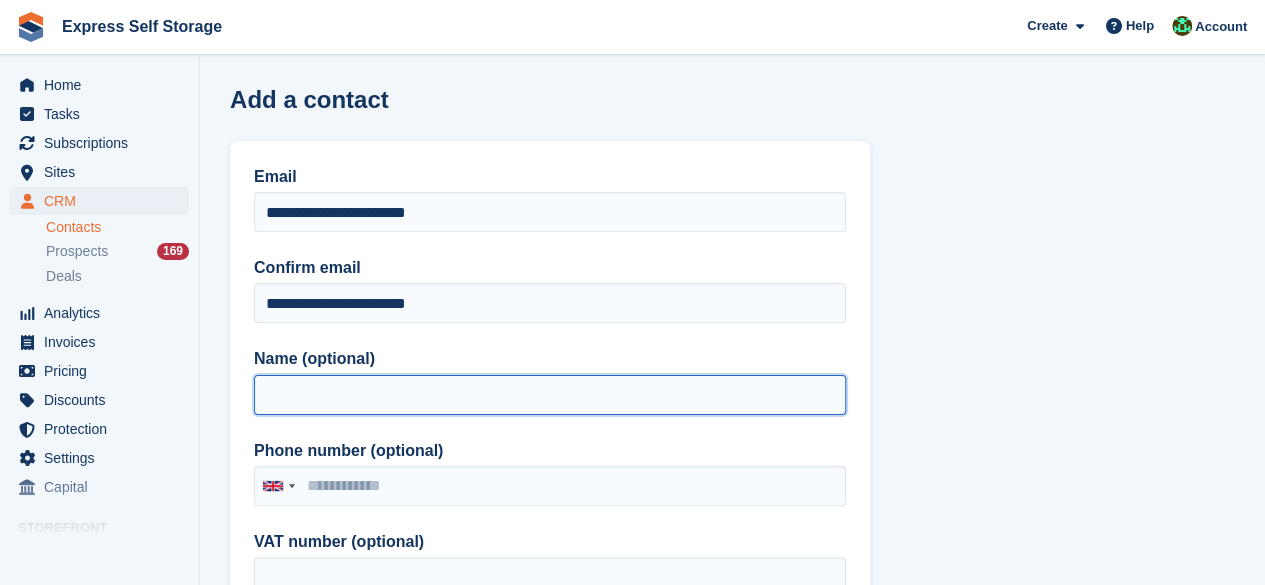 click on "Name (optional)" at bounding box center (550, 395) 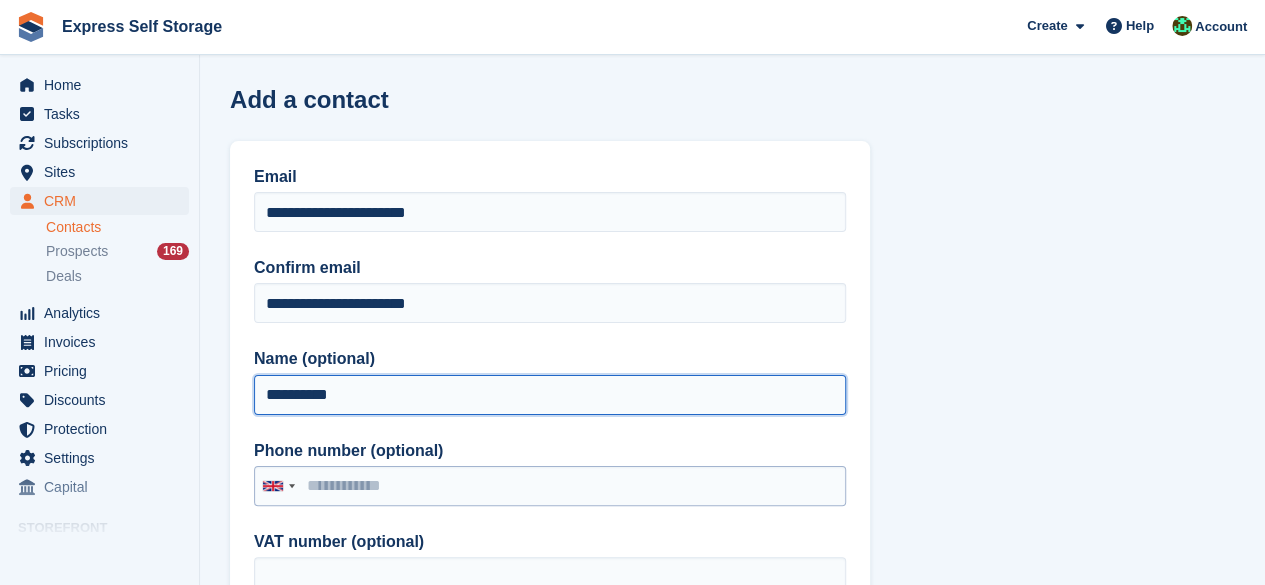 type on "**********" 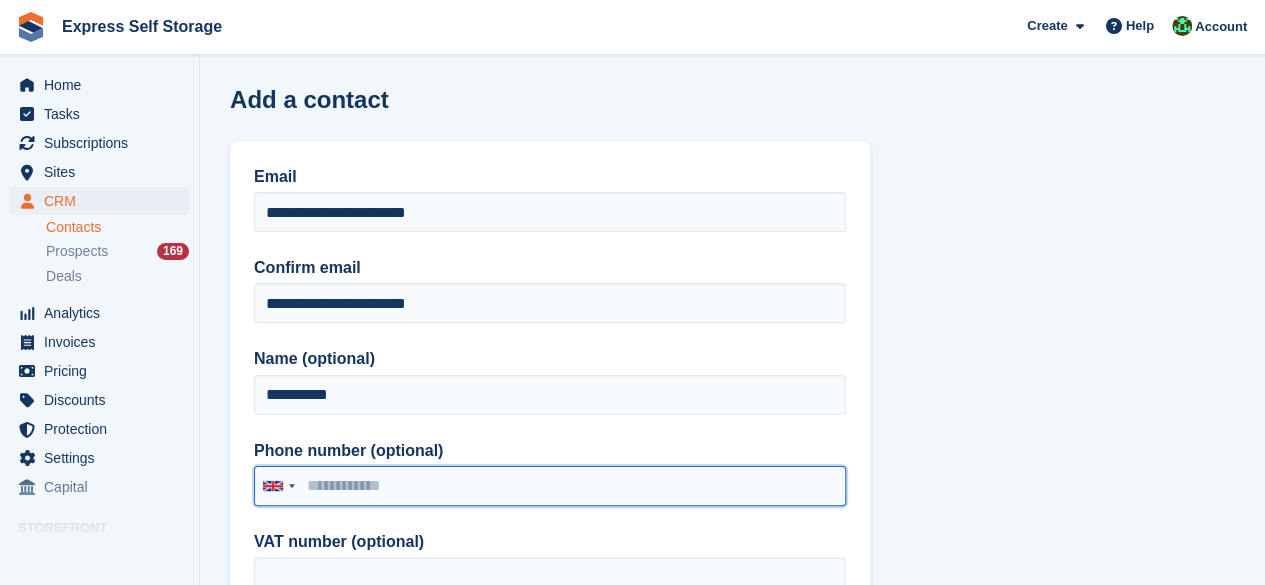 click on "Phone number (optional)" at bounding box center (550, 486) 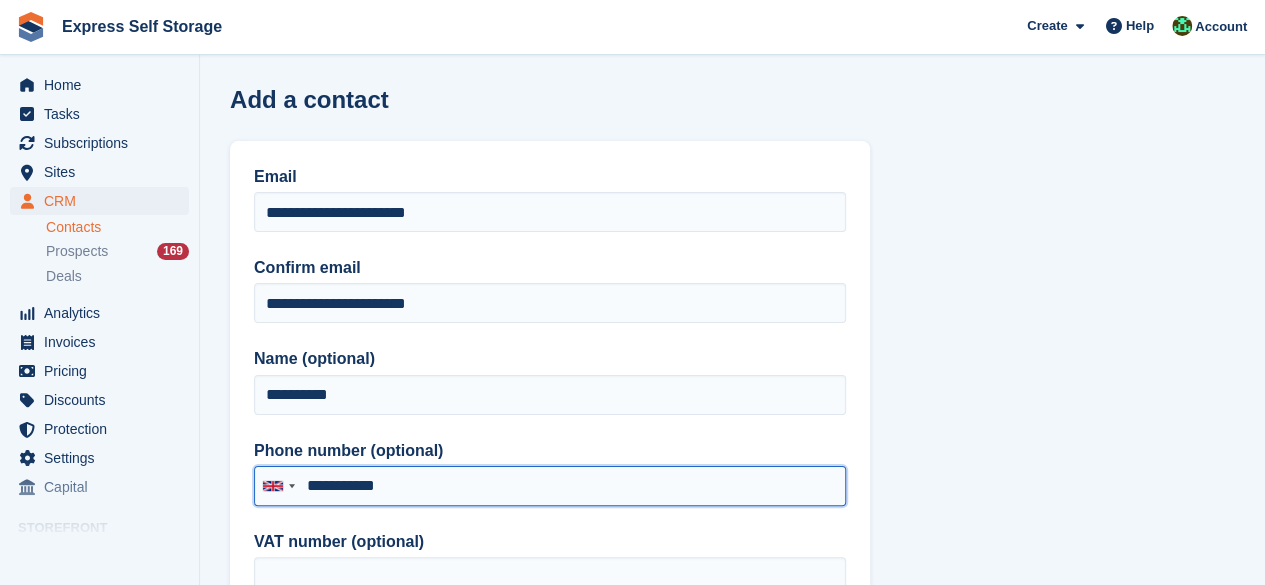 type on "**********" 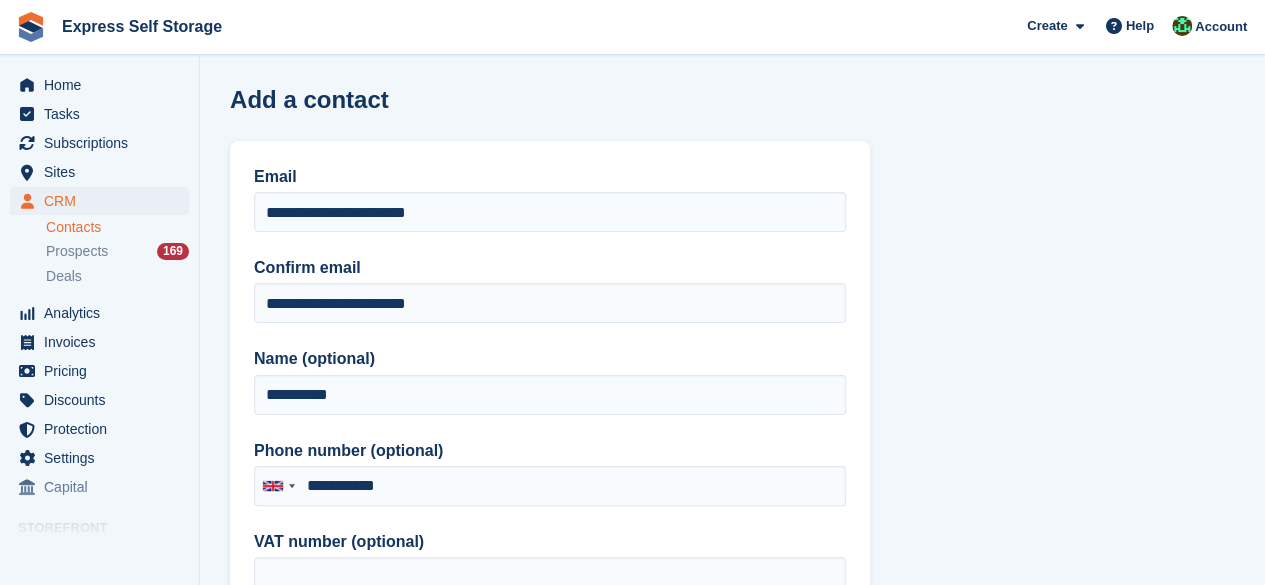 click on "**********" at bounding box center (732, 881) 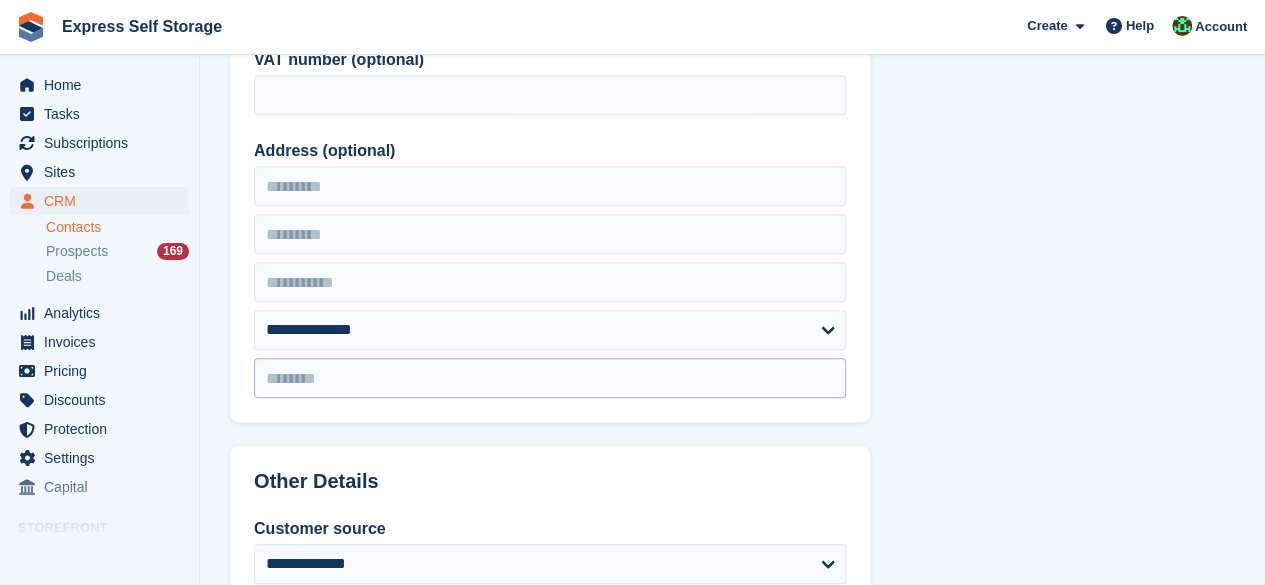 scroll, scrollTop: 500, scrollLeft: 0, axis: vertical 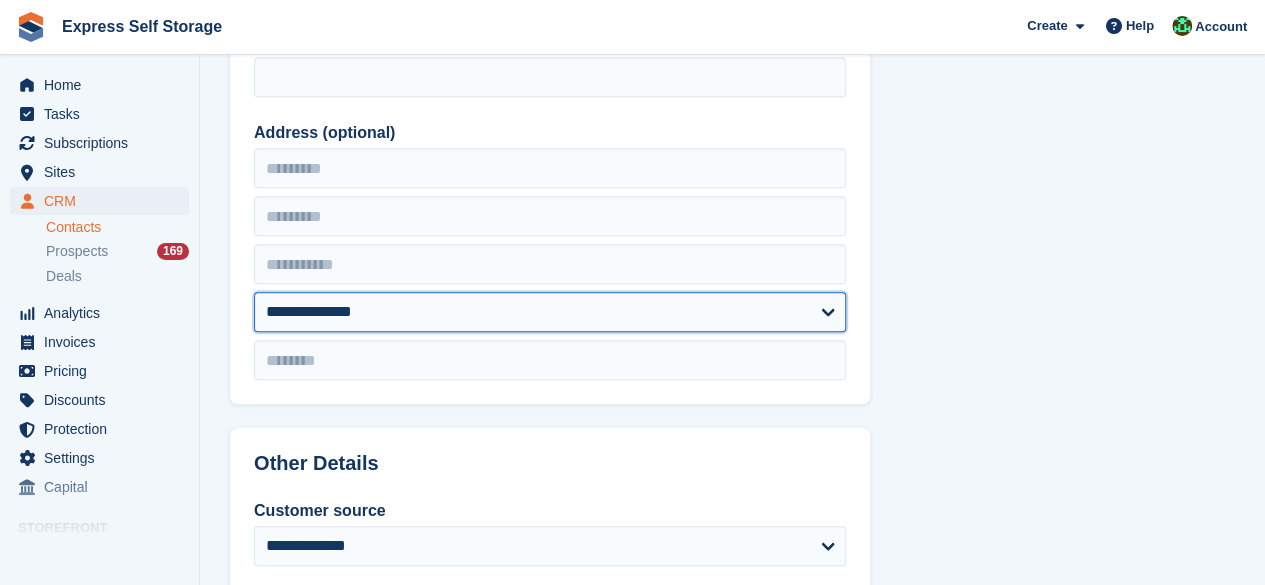 click on "**********" at bounding box center [550, 312] 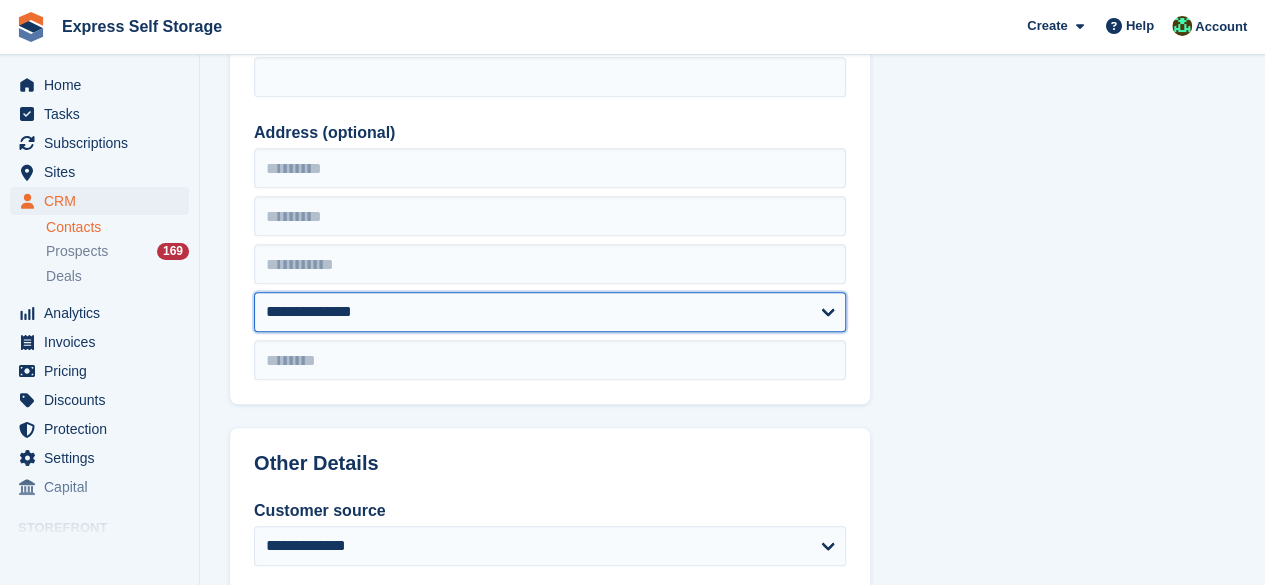 click on "**********" at bounding box center (550, 312) 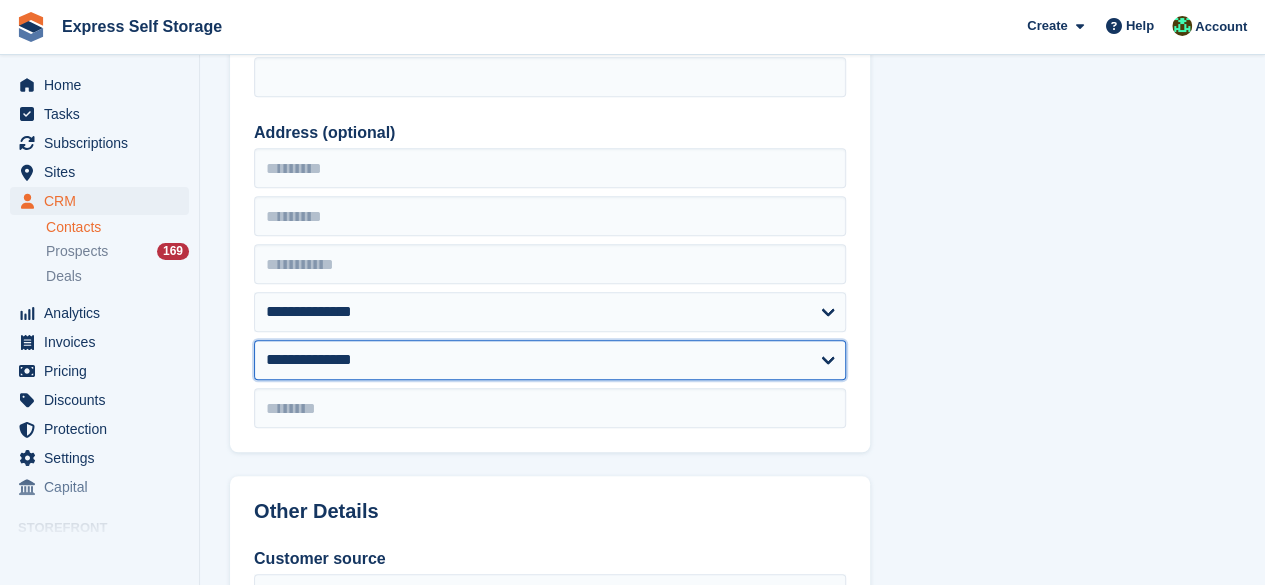 click on "**********" at bounding box center (550, 360) 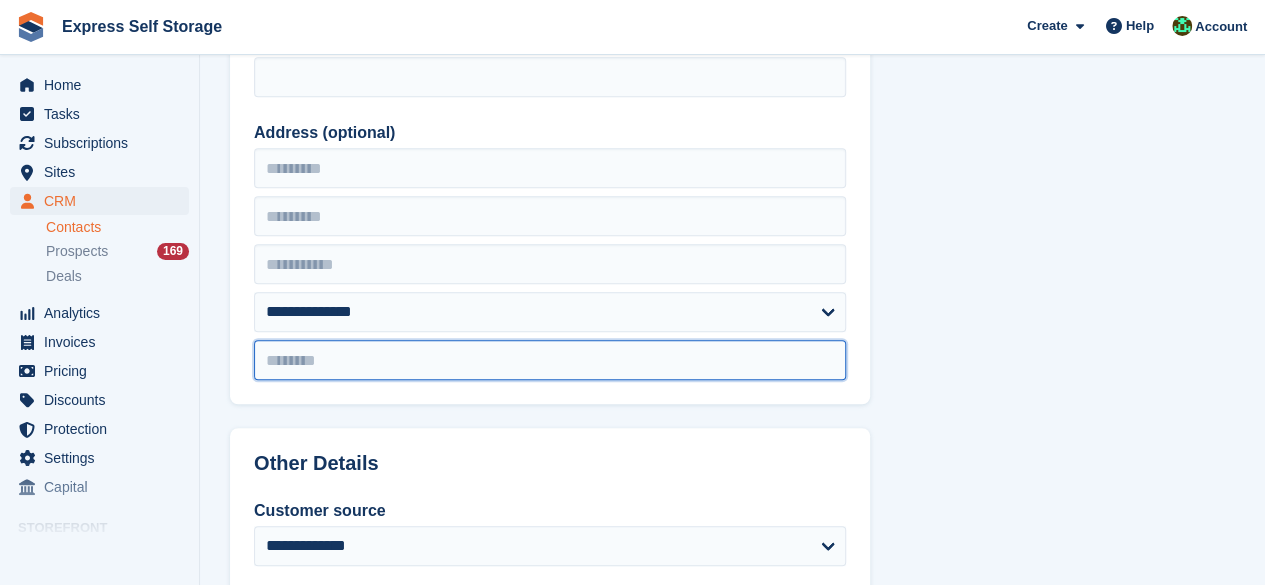 click at bounding box center [550, 360] 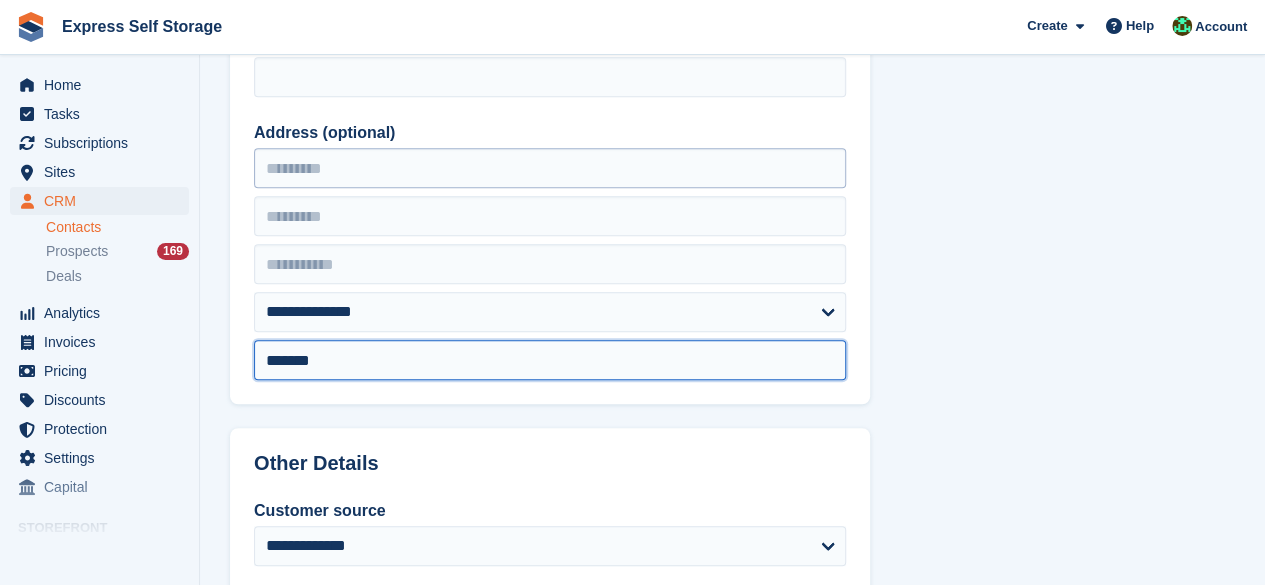 type on "*******" 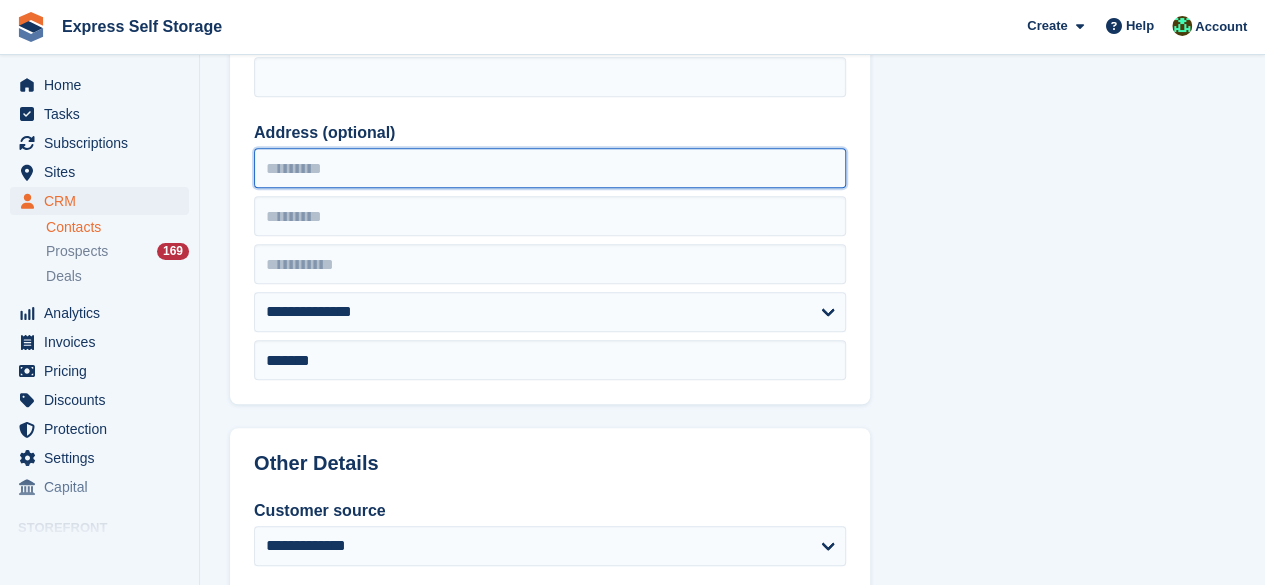 click on "Address (optional)" at bounding box center [550, 168] 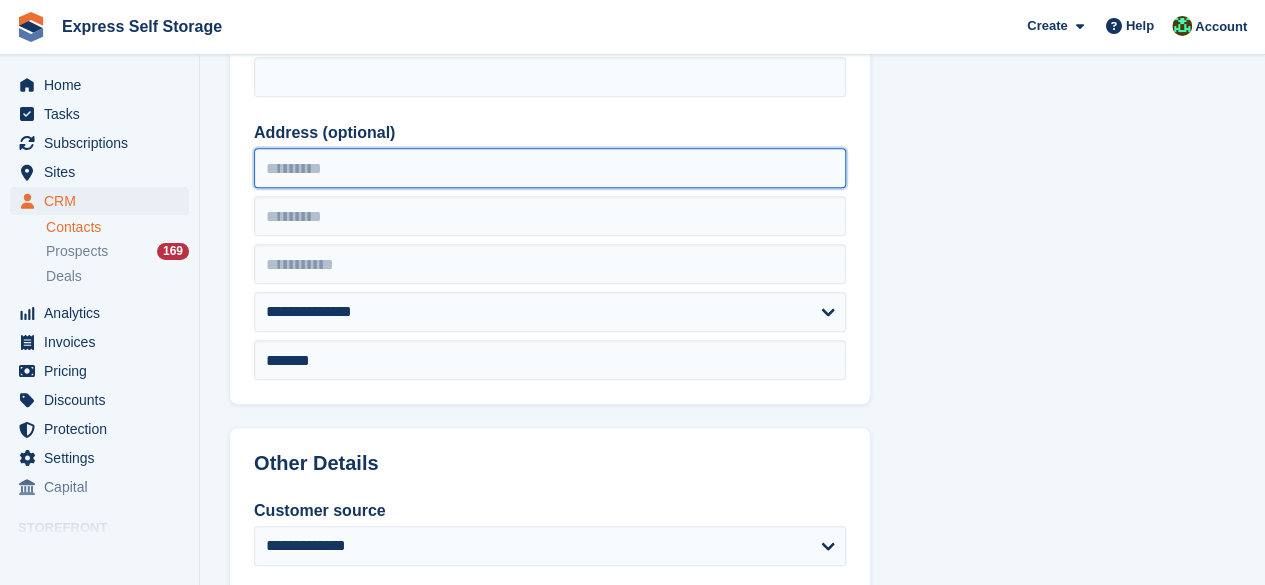 type on "*" 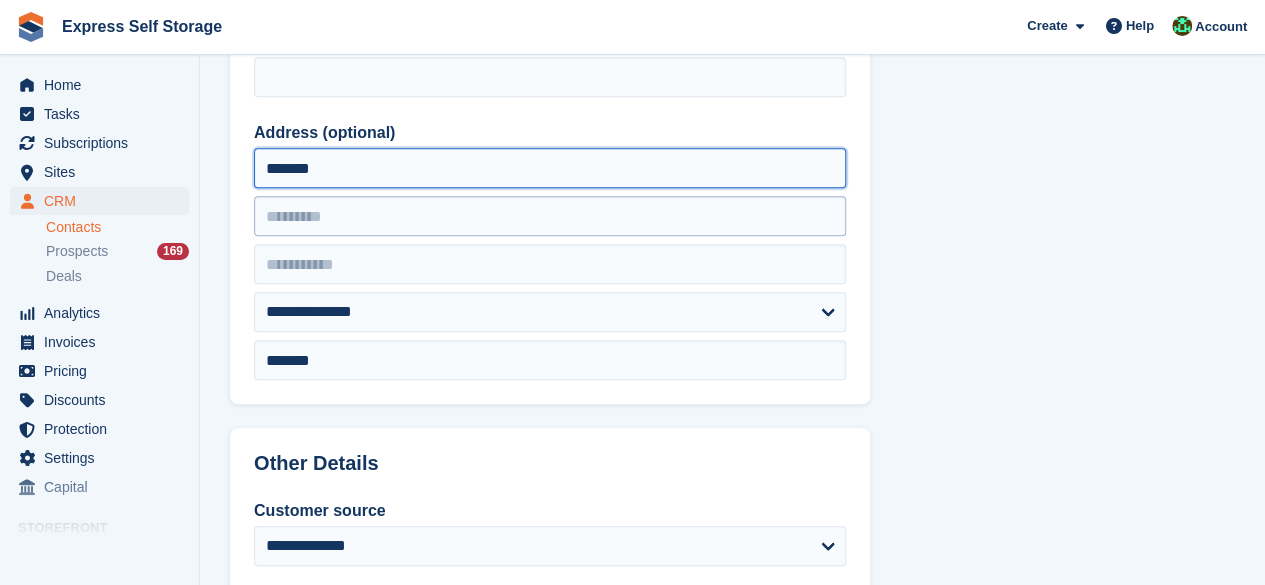 type on "******" 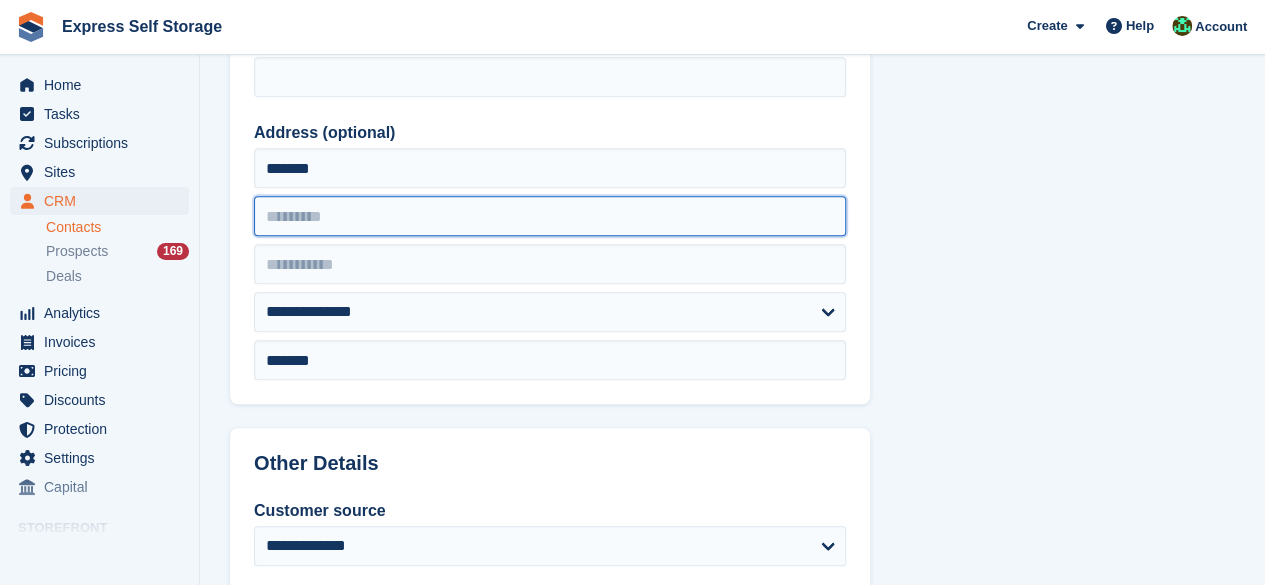 click at bounding box center [550, 216] 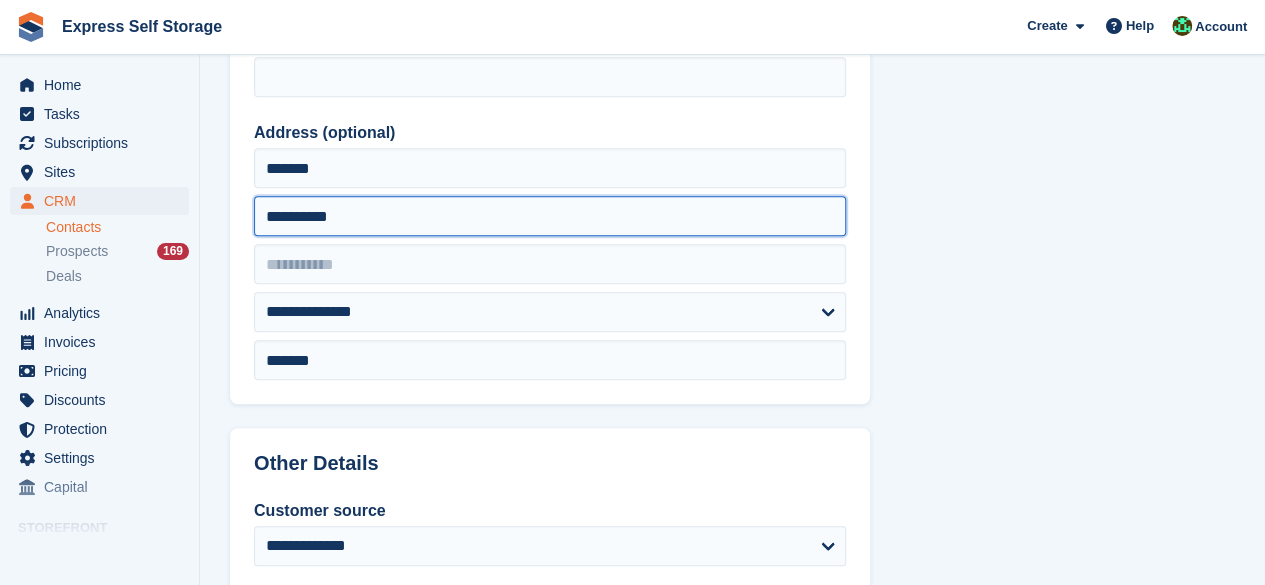 type on "**********" 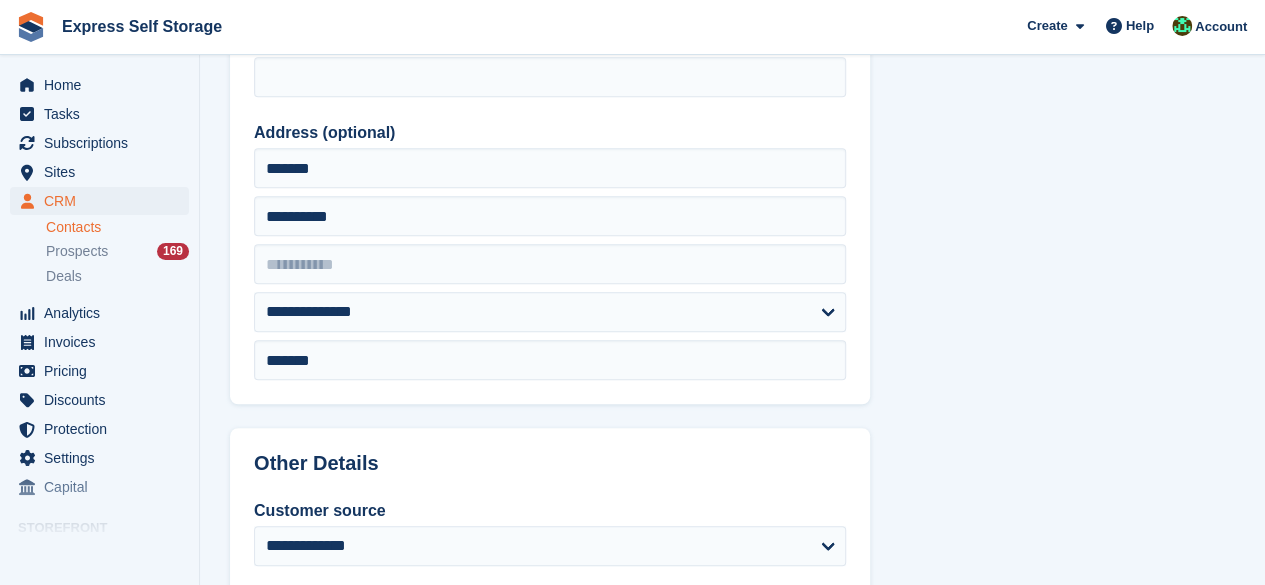 click on "**********" at bounding box center [732, 381] 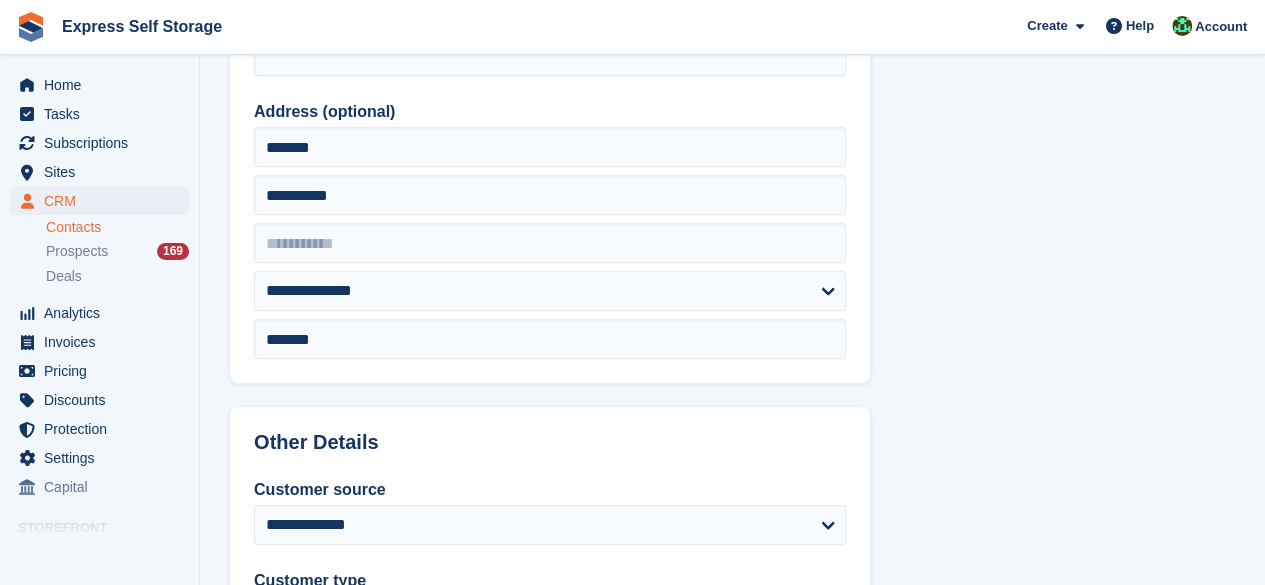 scroll, scrollTop: 800, scrollLeft: 0, axis: vertical 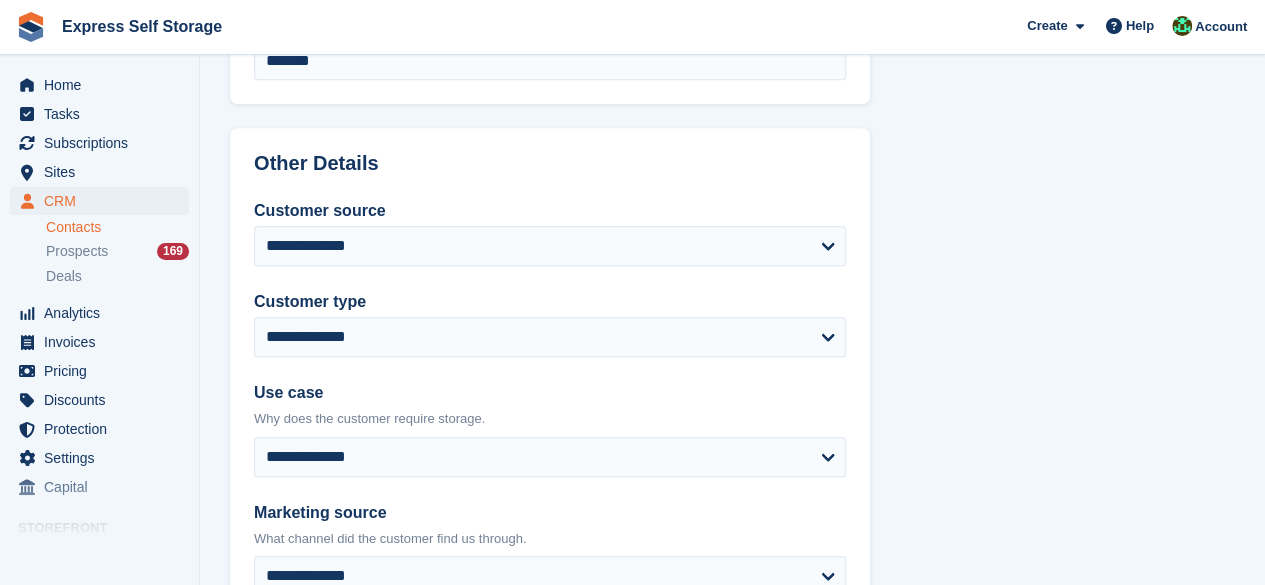 click on "**********" at bounding box center (550, 397) 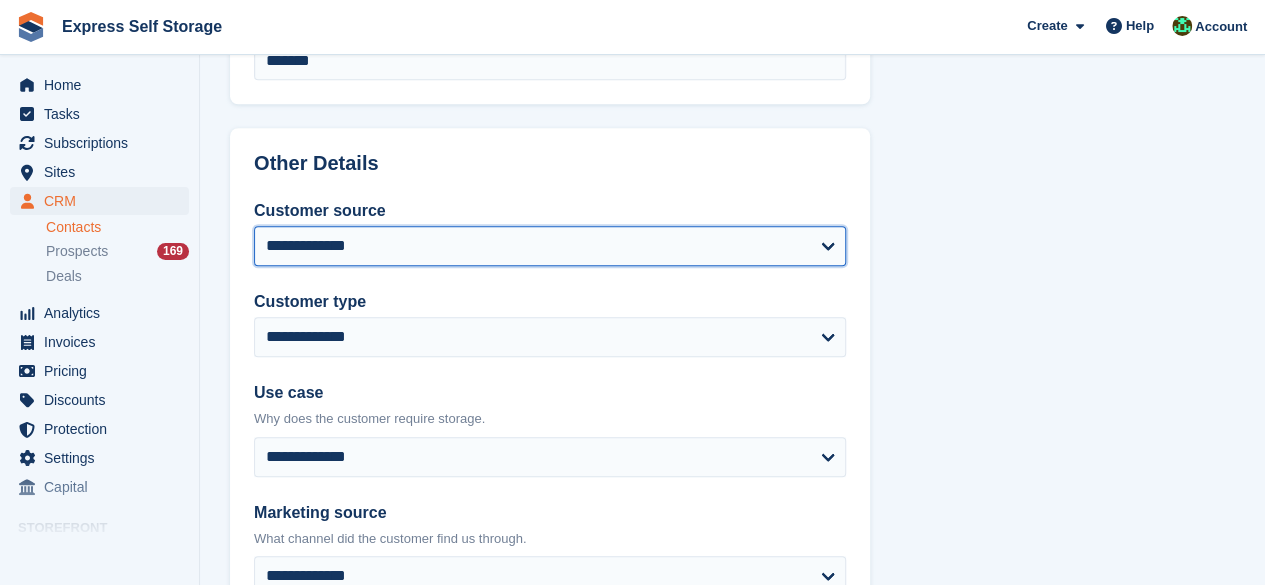 click on "**********" at bounding box center (550, 246) 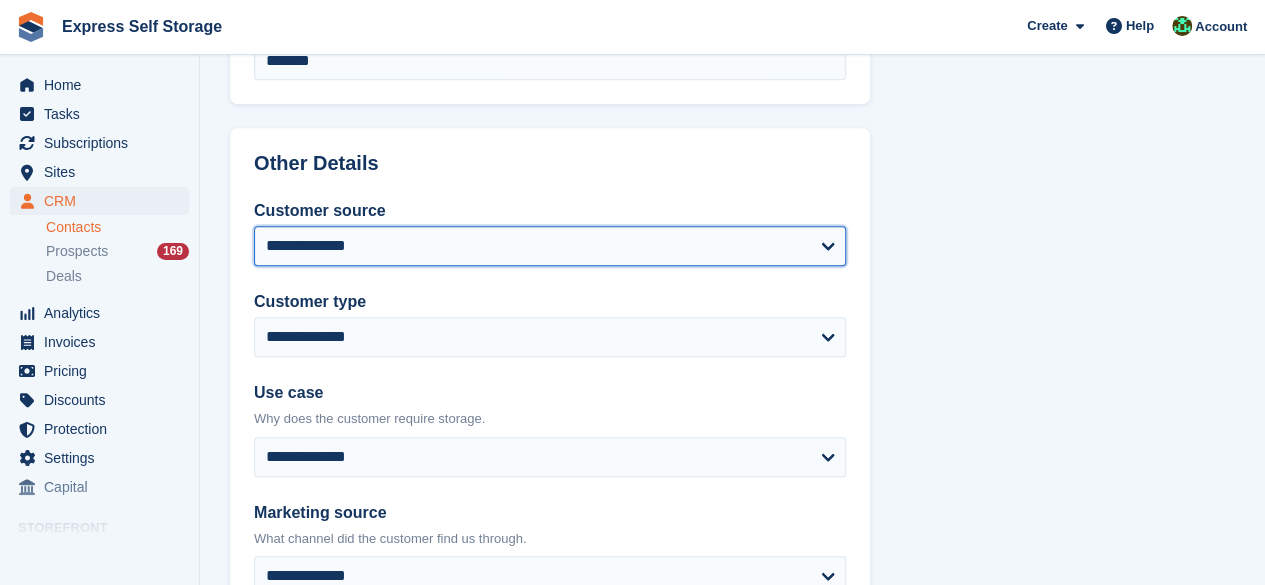 select on "******" 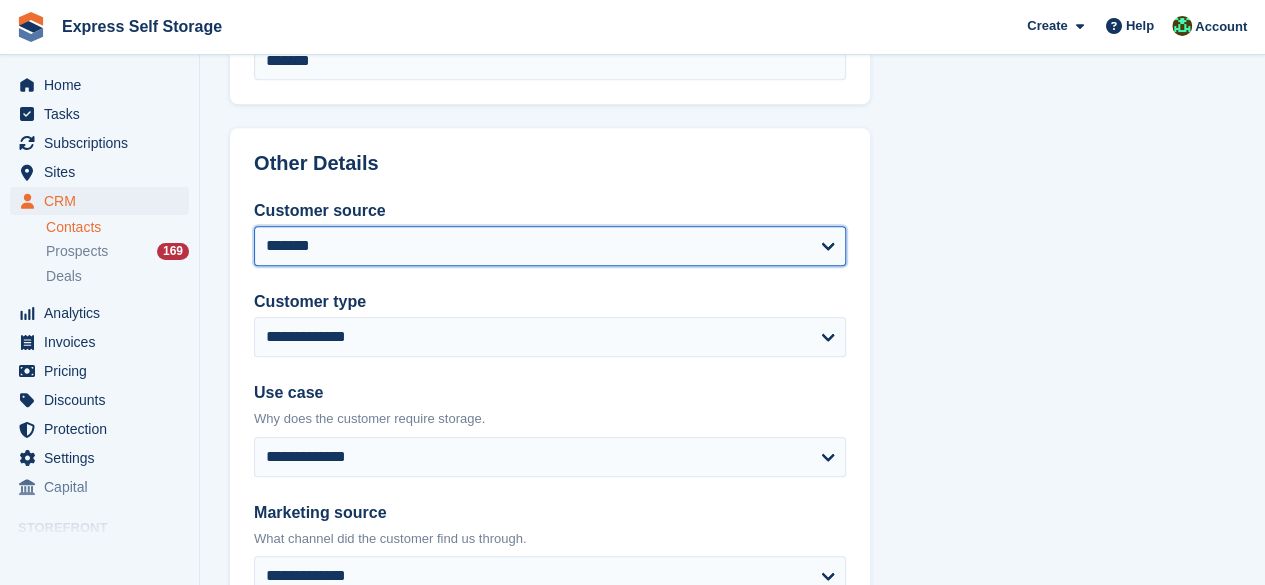 click on "**********" at bounding box center (550, 246) 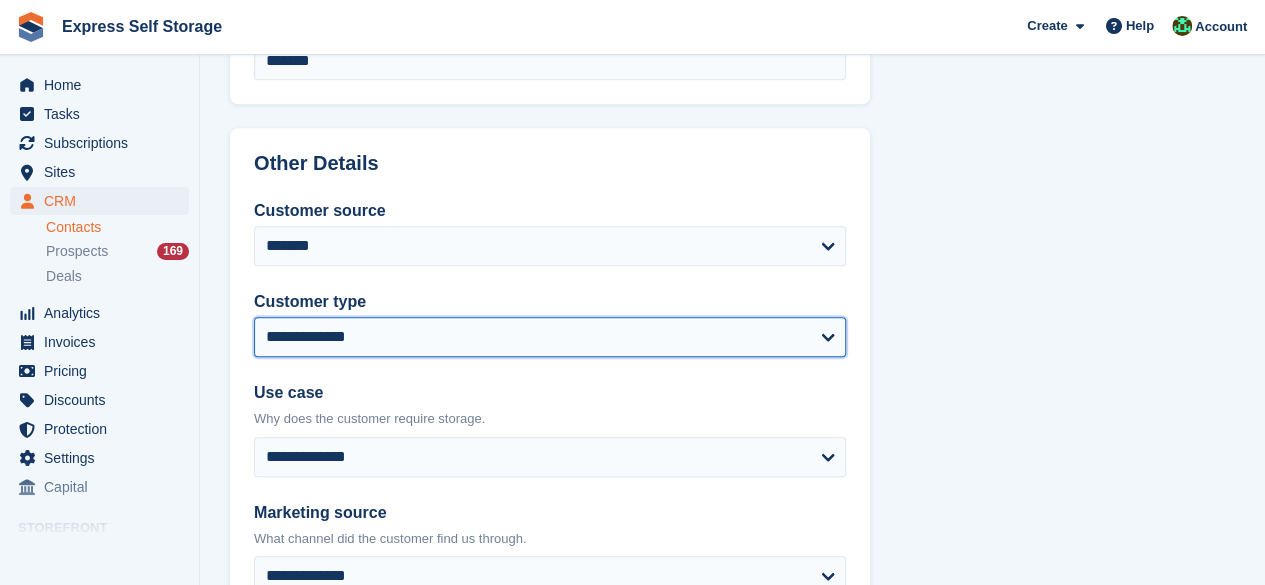 click on "**********" at bounding box center [550, 337] 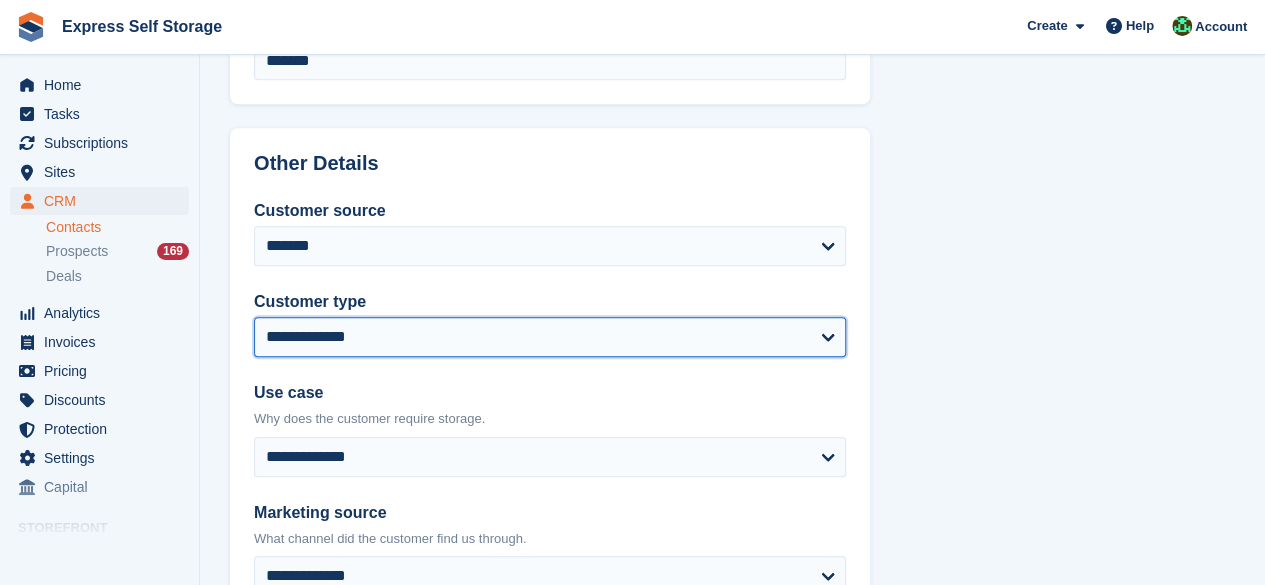 select on "********" 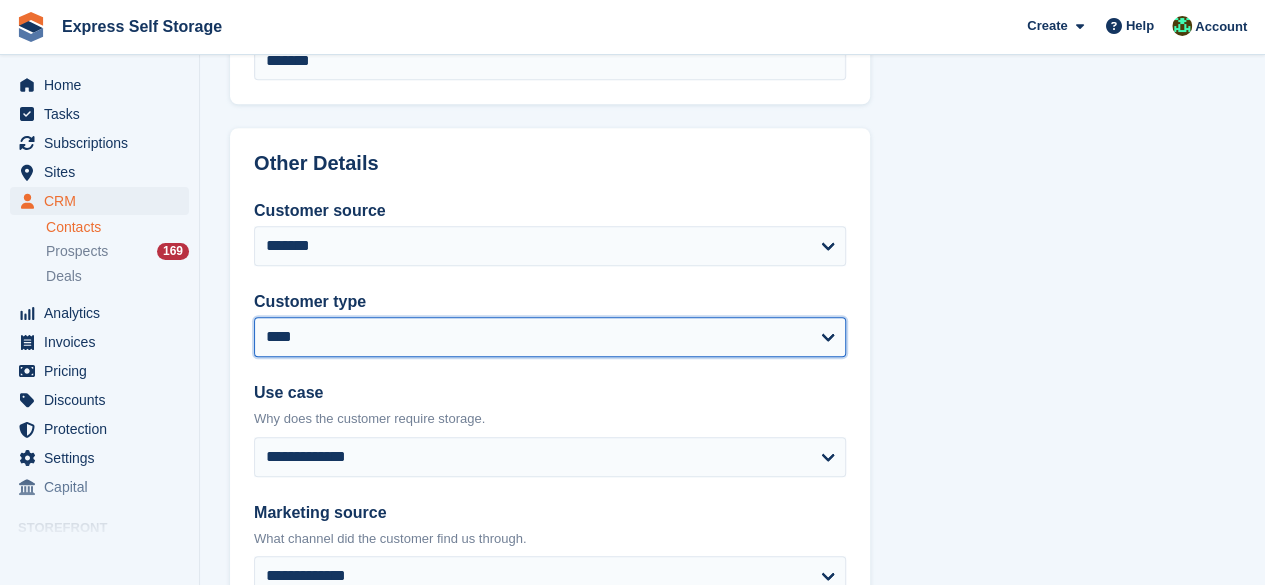 click on "**********" at bounding box center [550, 337] 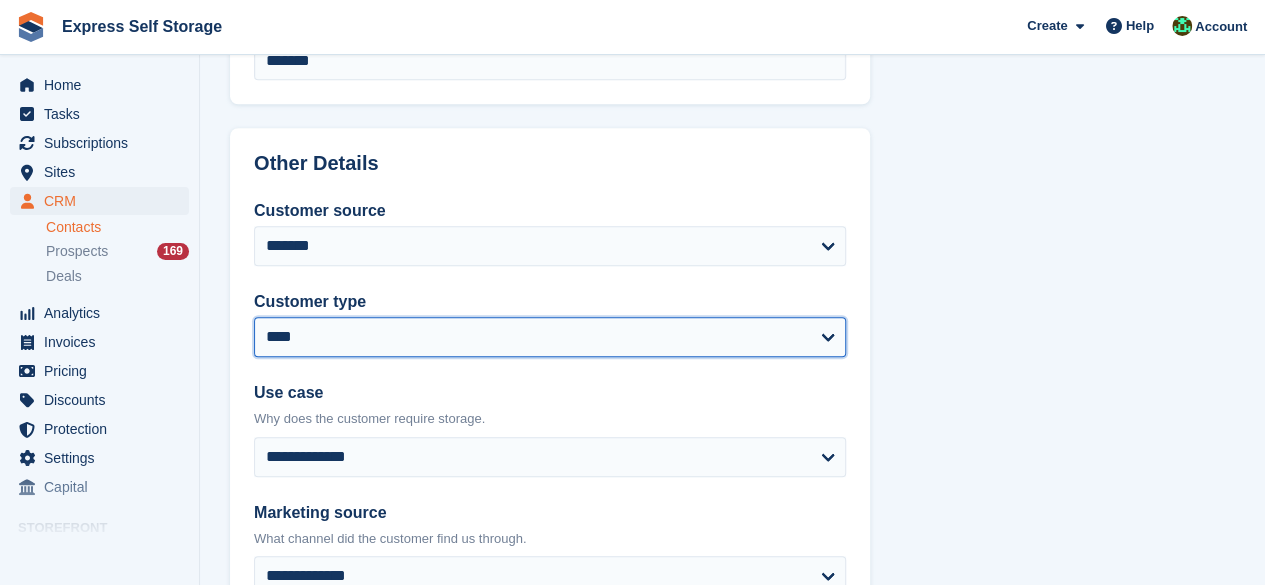 scroll, scrollTop: 1000, scrollLeft: 0, axis: vertical 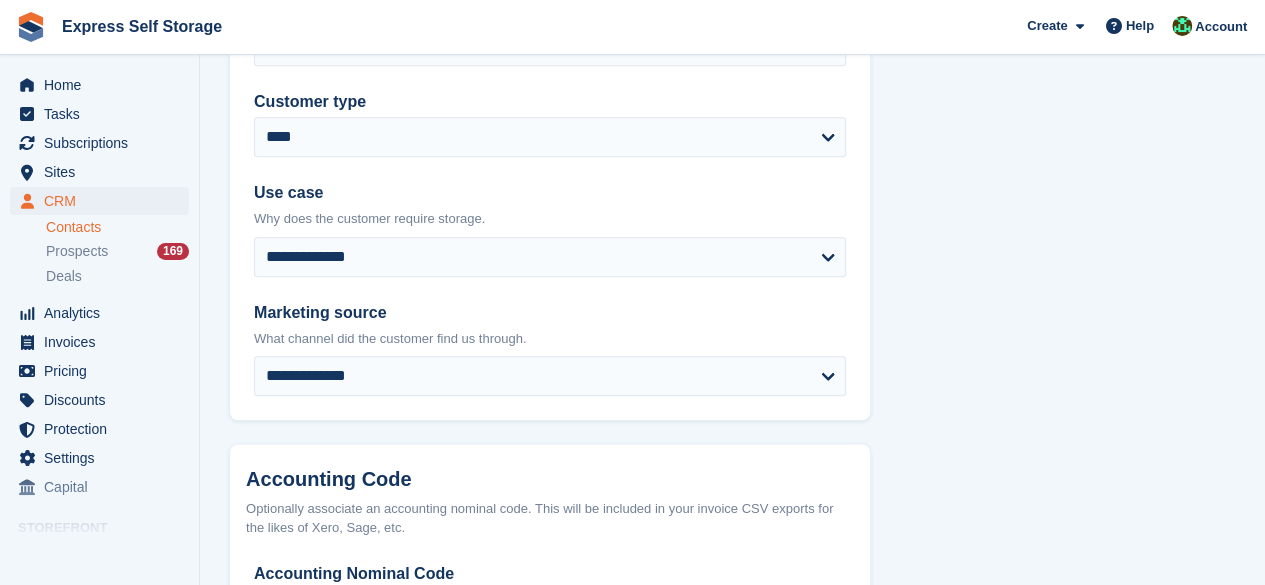click on "**********" at bounding box center [550, 229] 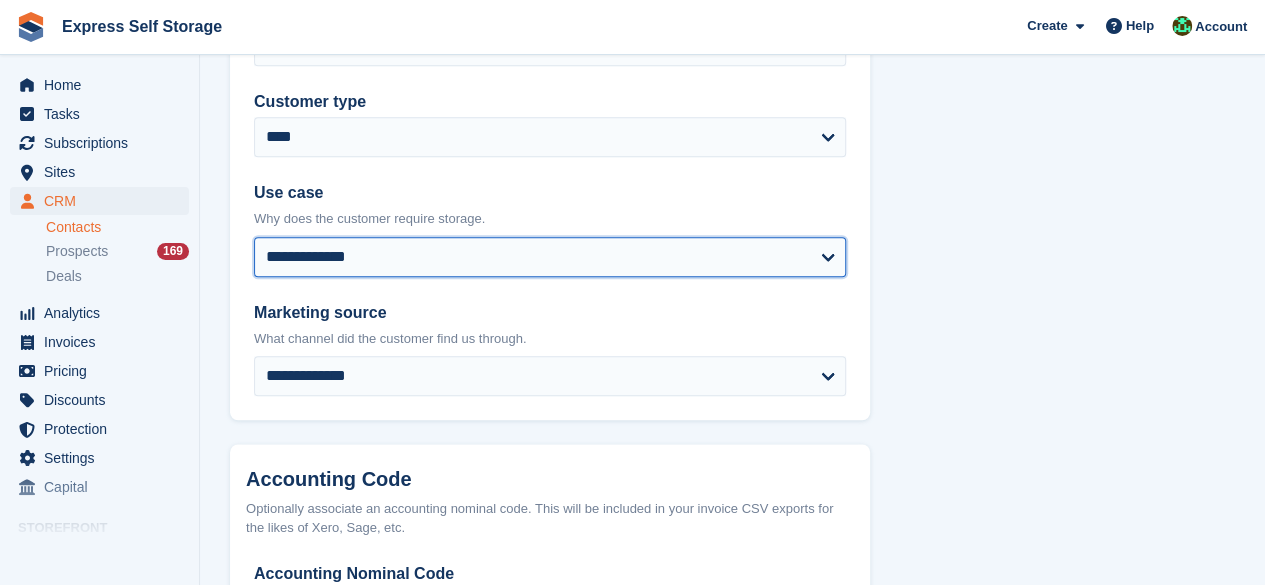 click on "**********" at bounding box center (550, 257) 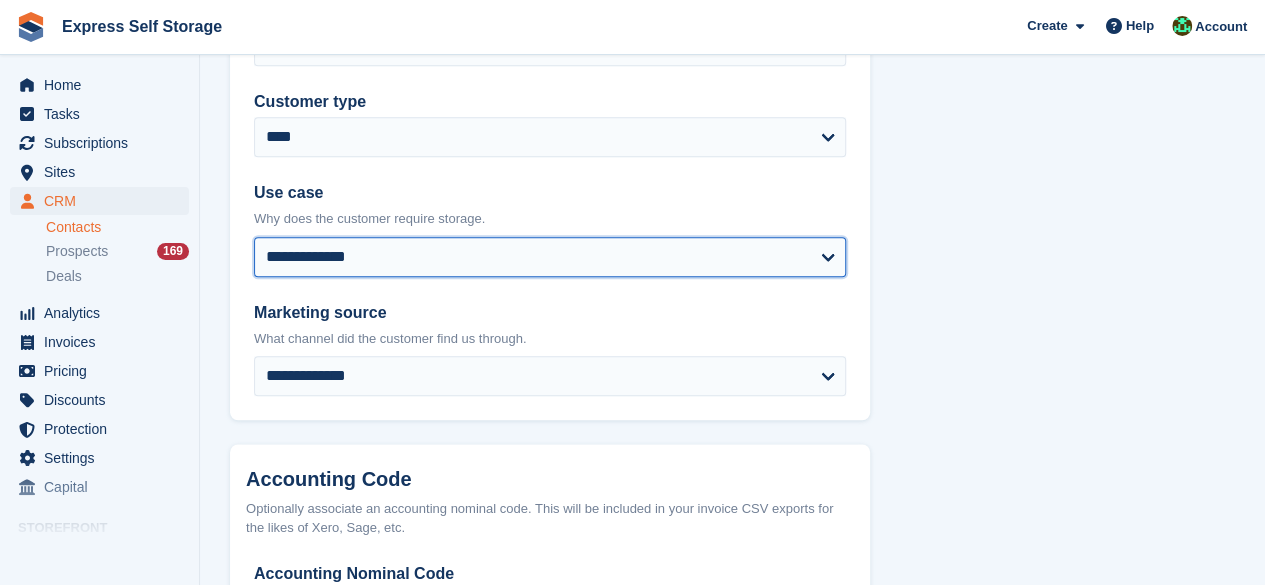 select on "**********" 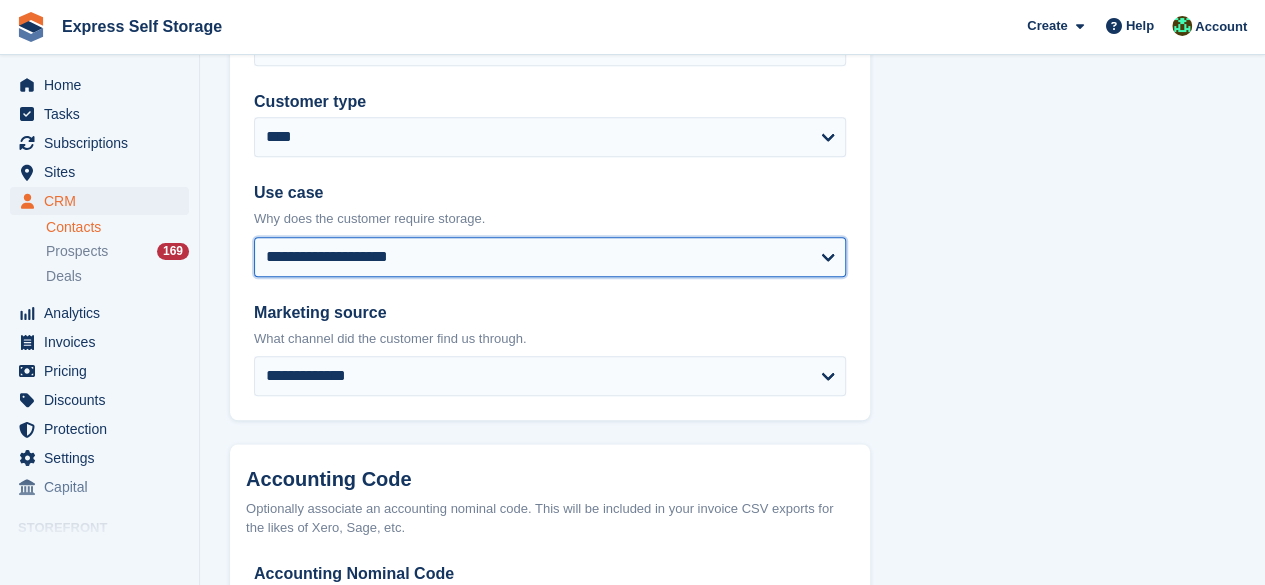 click on "**********" at bounding box center [550, 257] 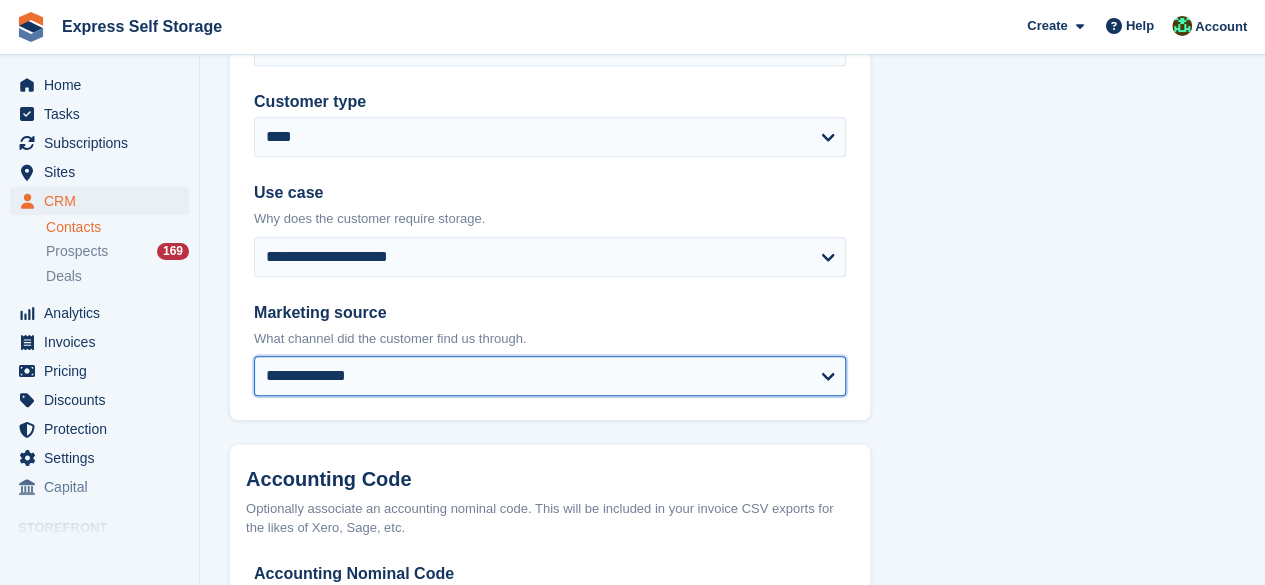 click on "**********" at bounding box center (550, 376) 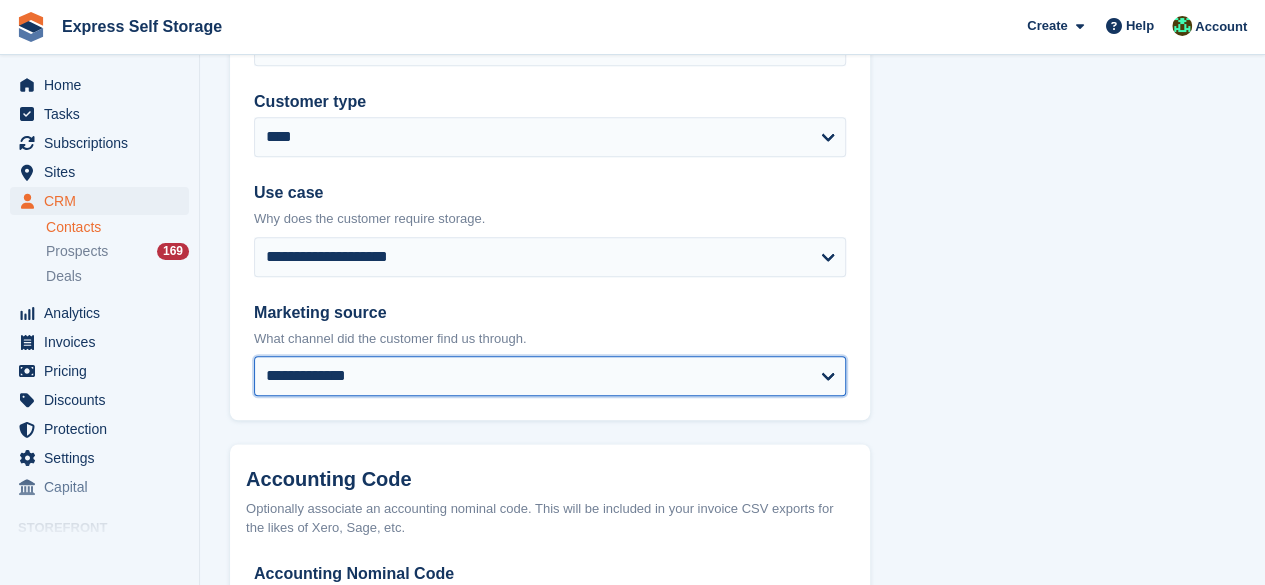 click on "**********" at bounding box center (550, 376) 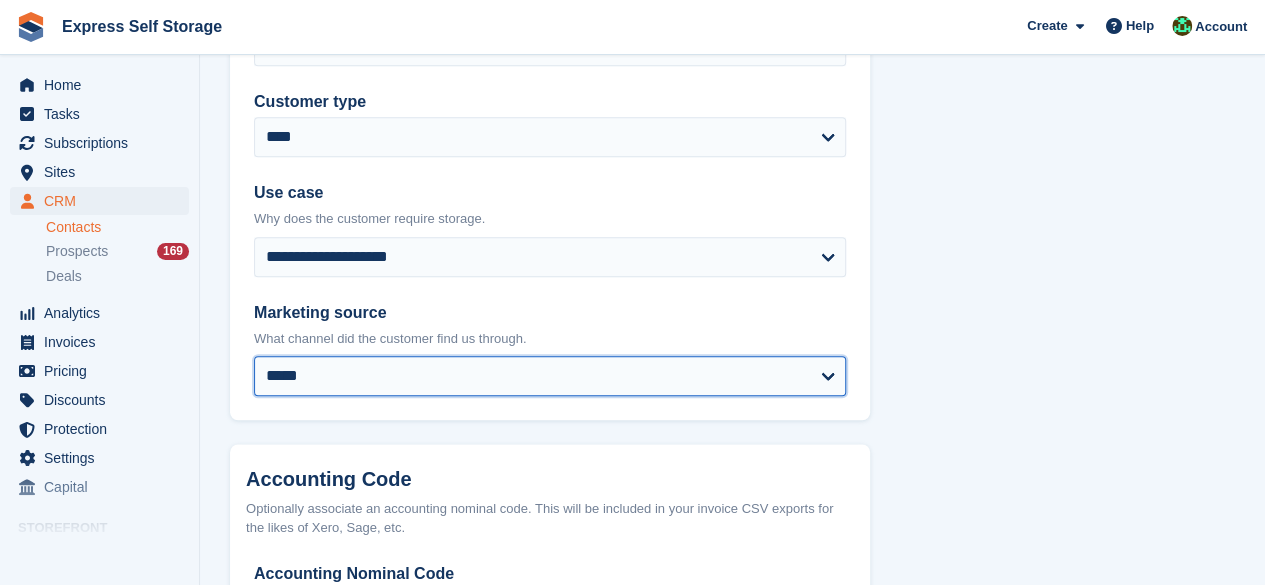 click on "**********" at bounding box center [550, 376] 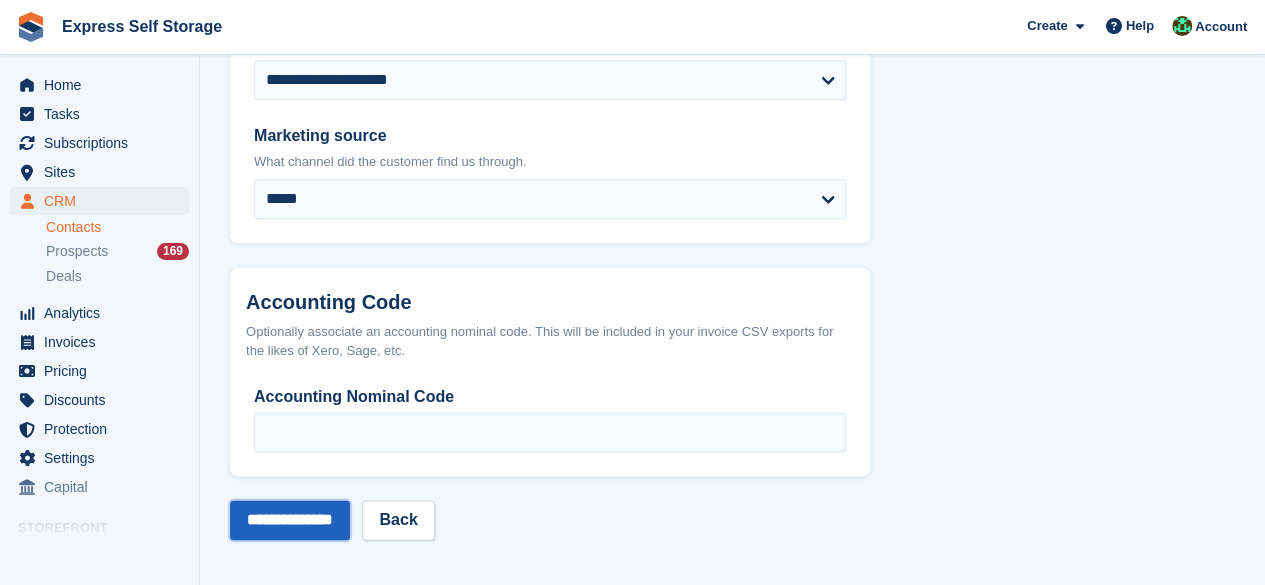 click on "**********" at bounding box center (290, 520) 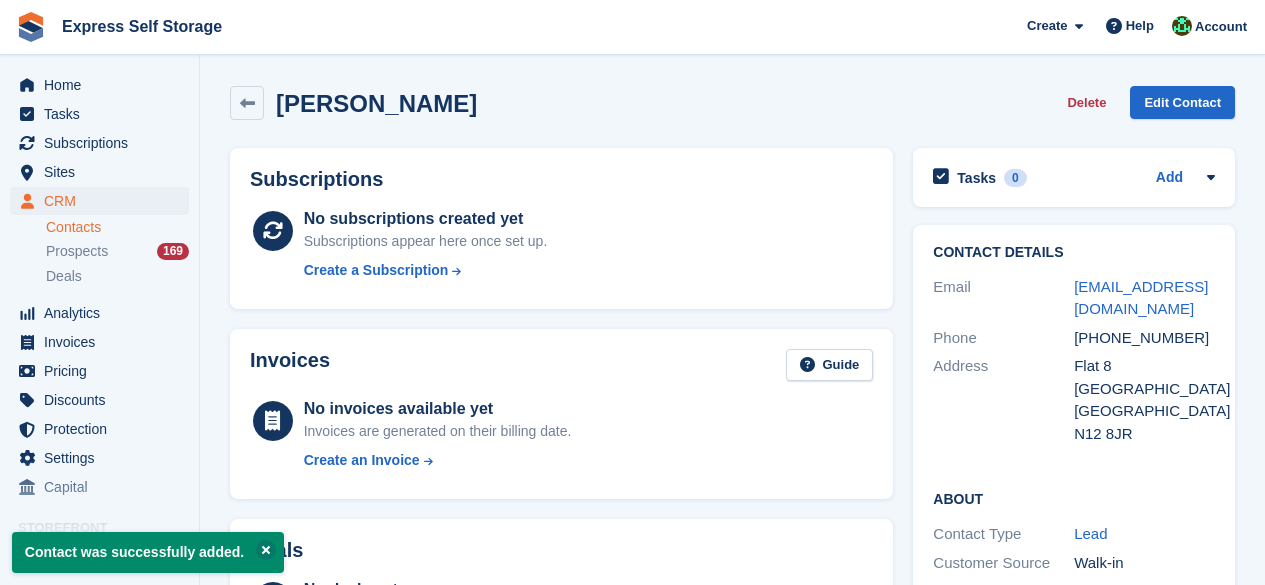 scroll, scrollTop: 0, scrollLeft: 0, axis: both 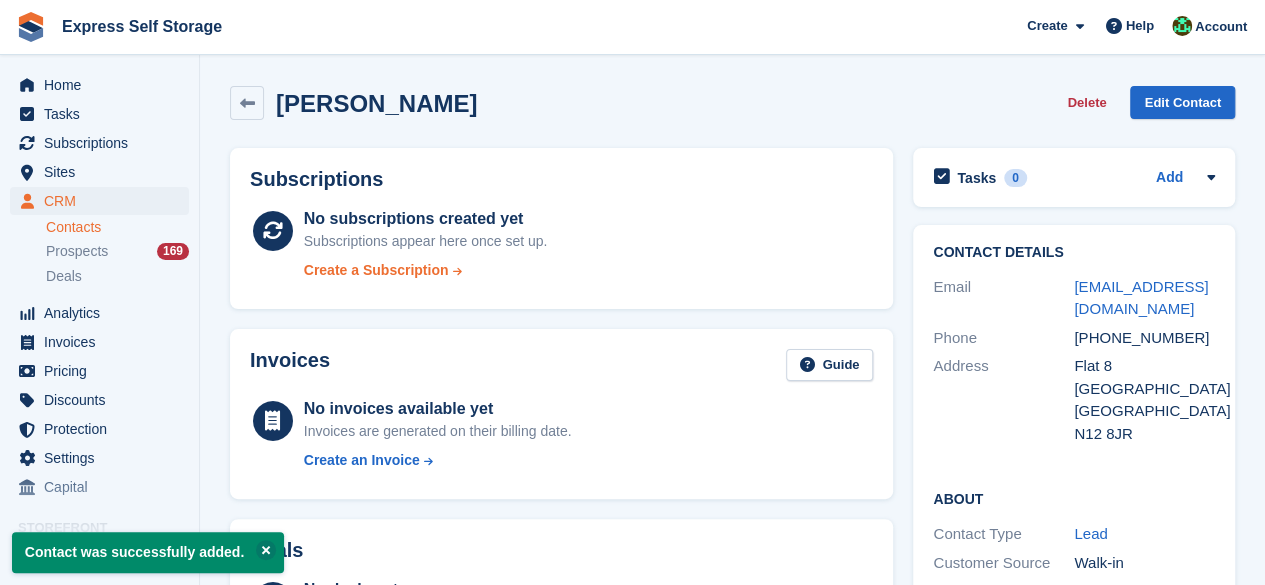 click on "Create a Subscription" at bounding box center (376, 270) 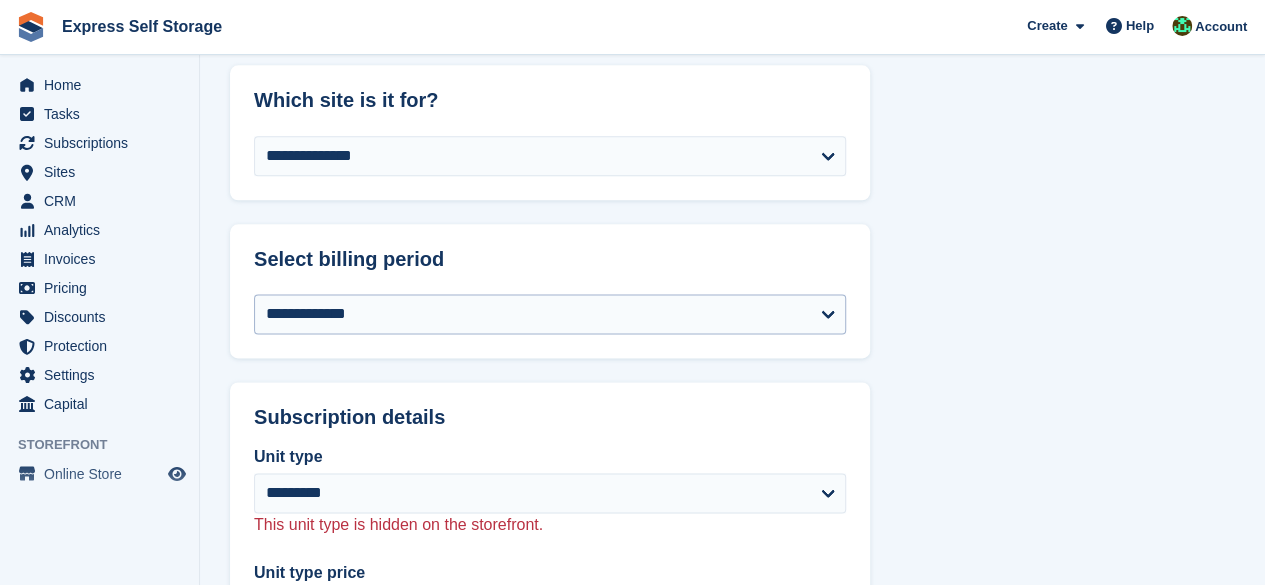 scroll, scrollTop: 1300, scrollLeft: 0, axis: vertical 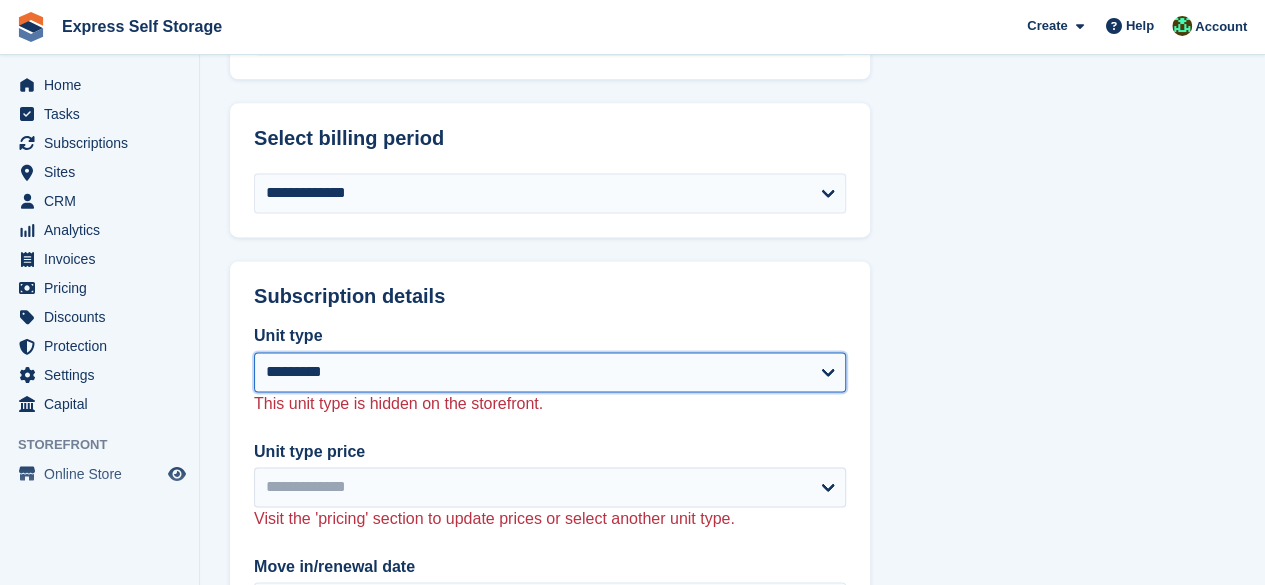 click on "**********" at bounding box center [550, 372] 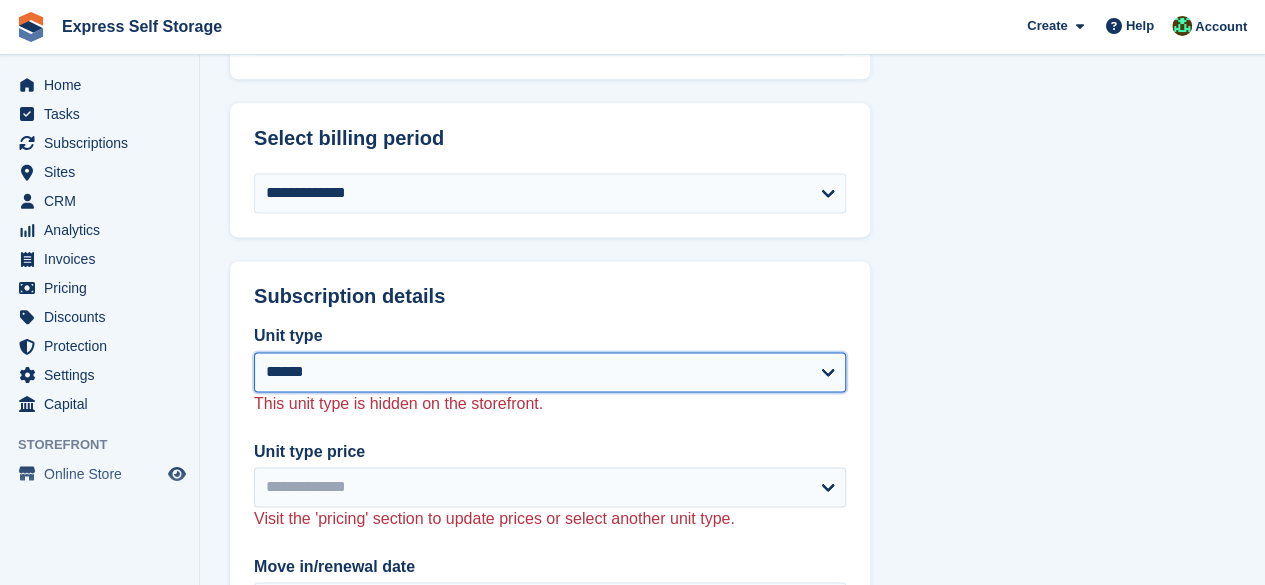 click on "**********" at bounding box center [550, 372] 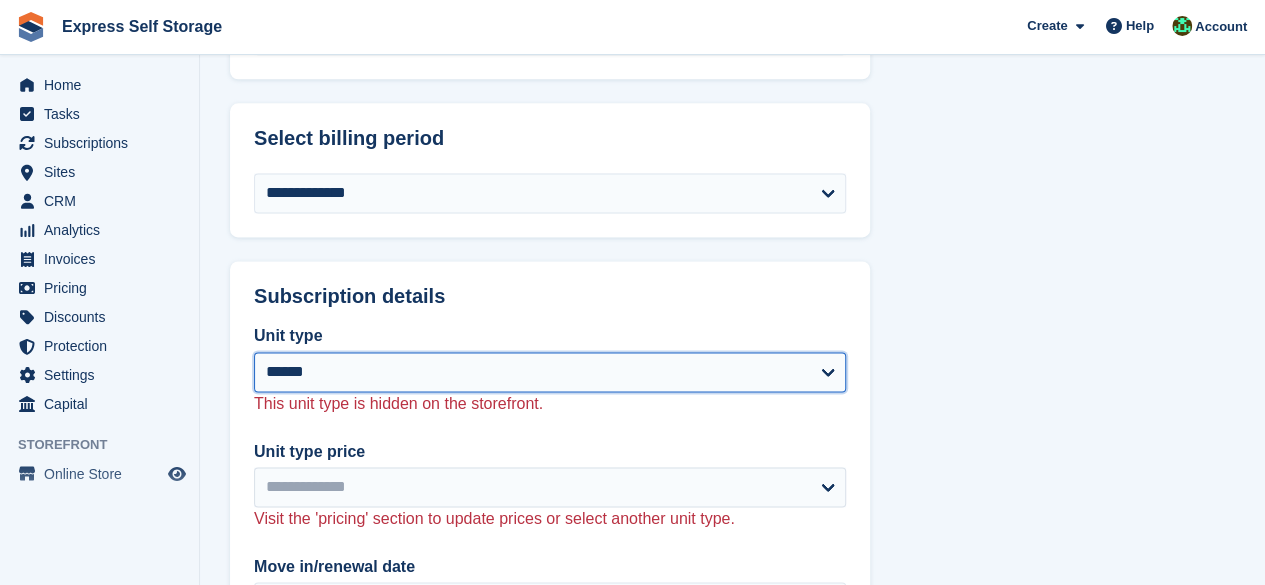 select on "******" 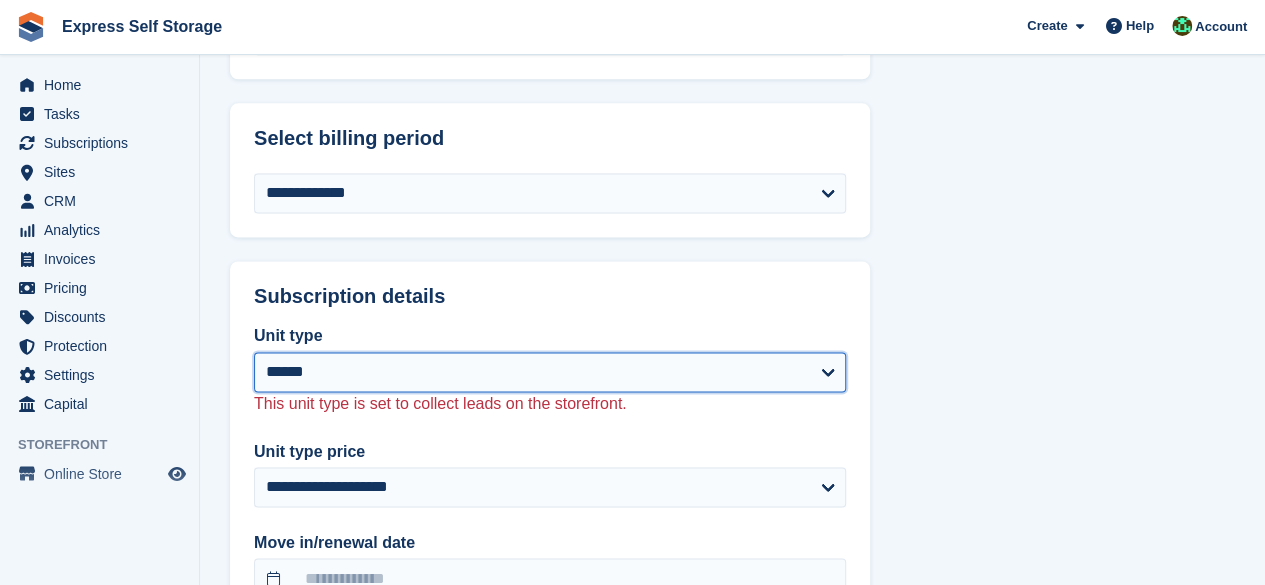 click on "**********" at bounding box center (550, 372) 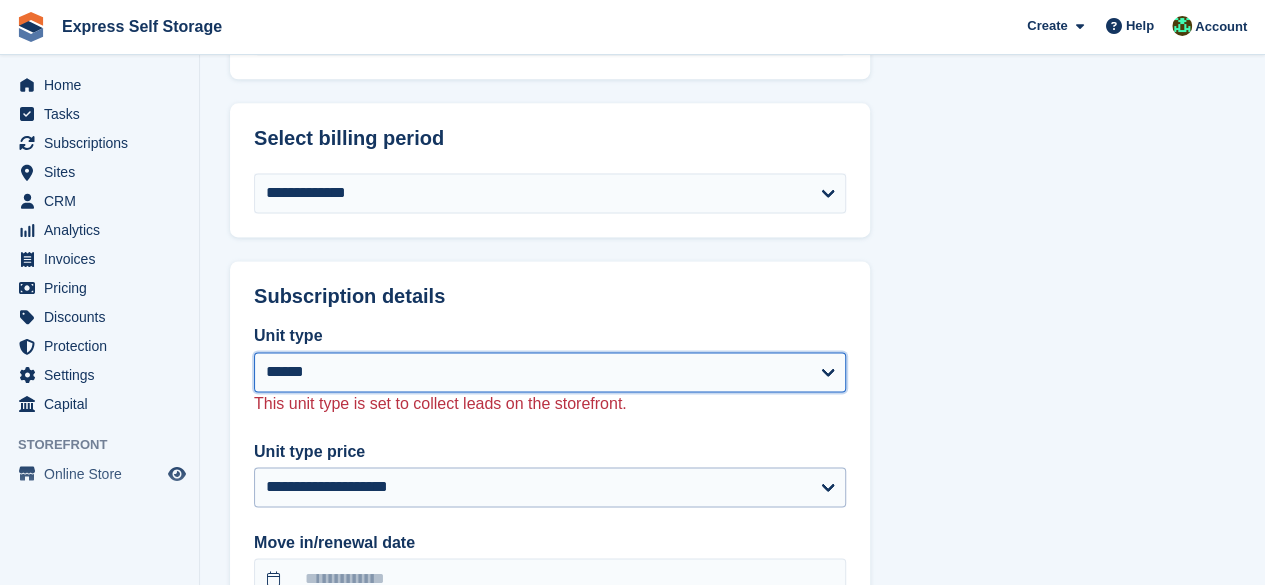 select on "******" 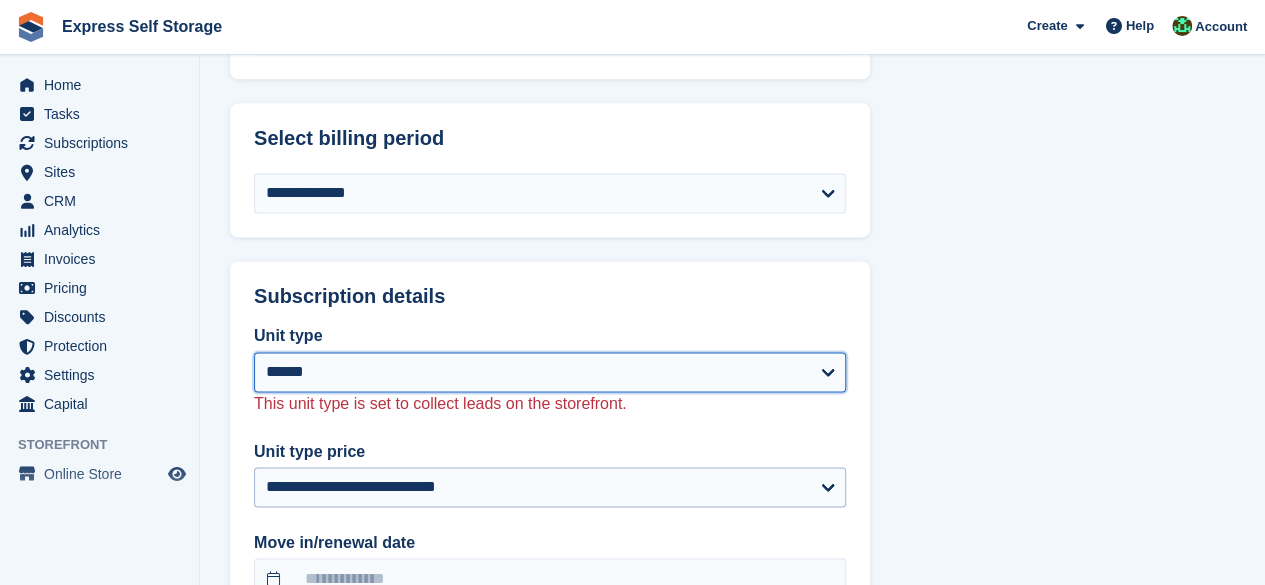 scroll, scrollTop: 1500, scrollLeft: 0, axis: vertical 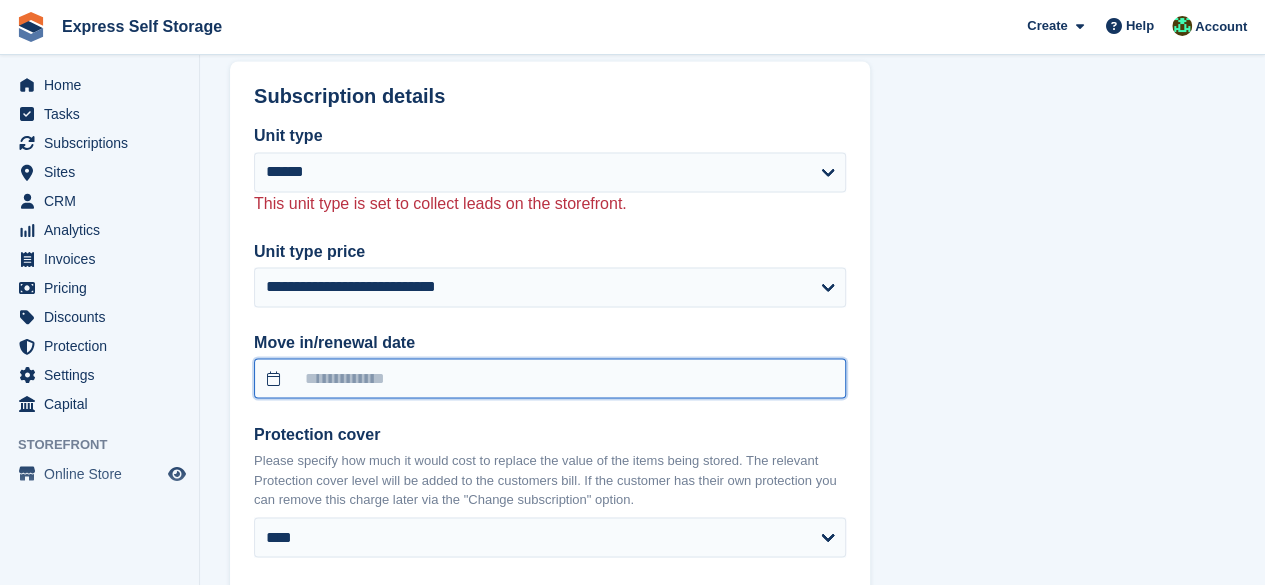 click at bounding box center [550, 378] 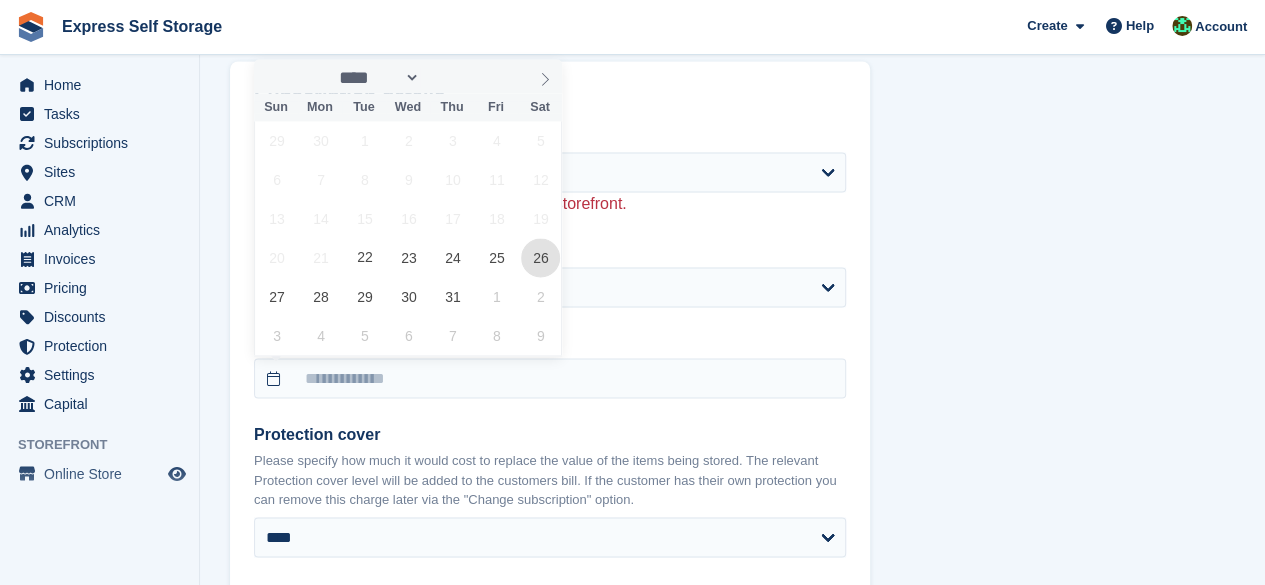 click on "26" at bounding box center (540, 257) 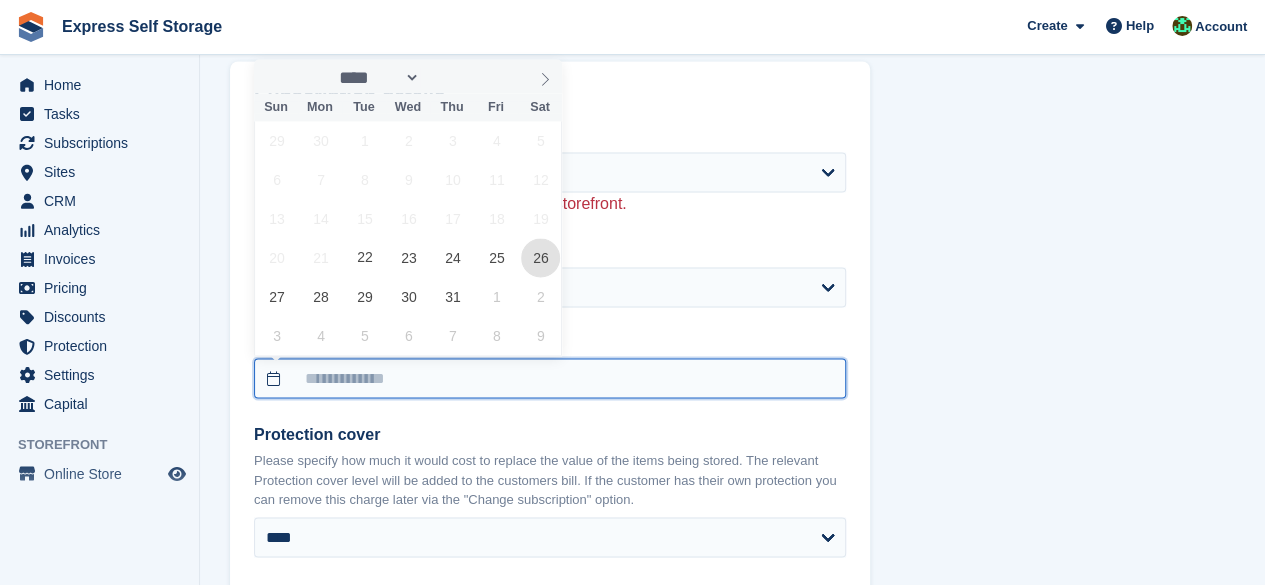 type on "**********" 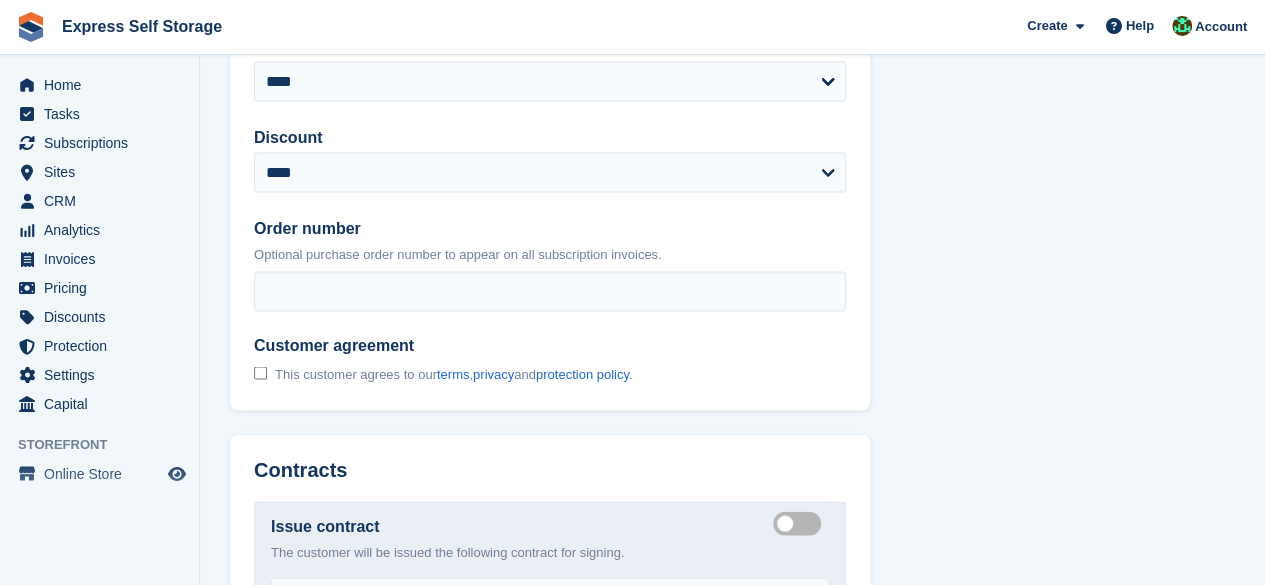 scroll, scrollTop: 2000, scrollLeft: 0, axis: vertical 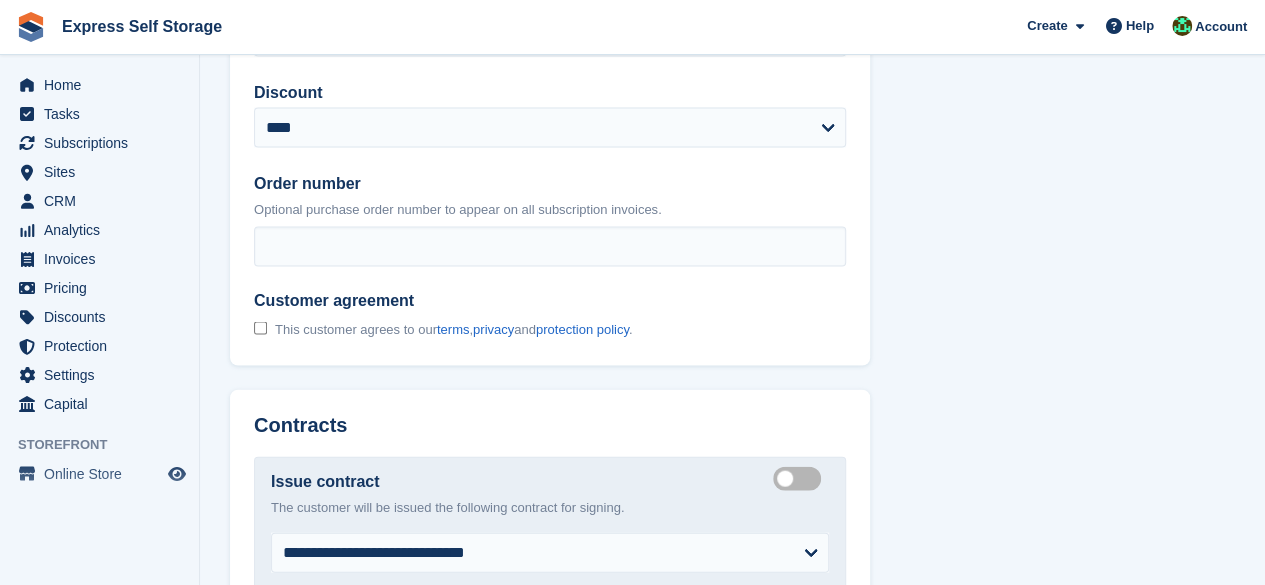 click on "This customer agrees to our  terms ,  privacy  and  protection policy ." at bounding box center (443, 329) 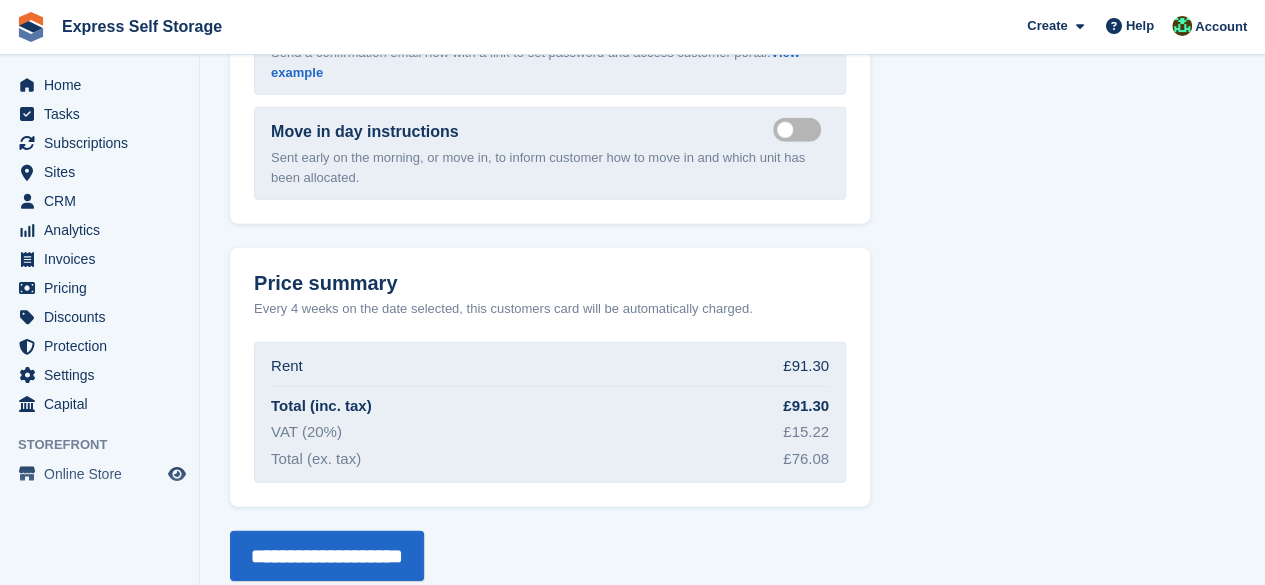 scroll, scrollTop: 2773, scrollLeft: 0, axis: vertical 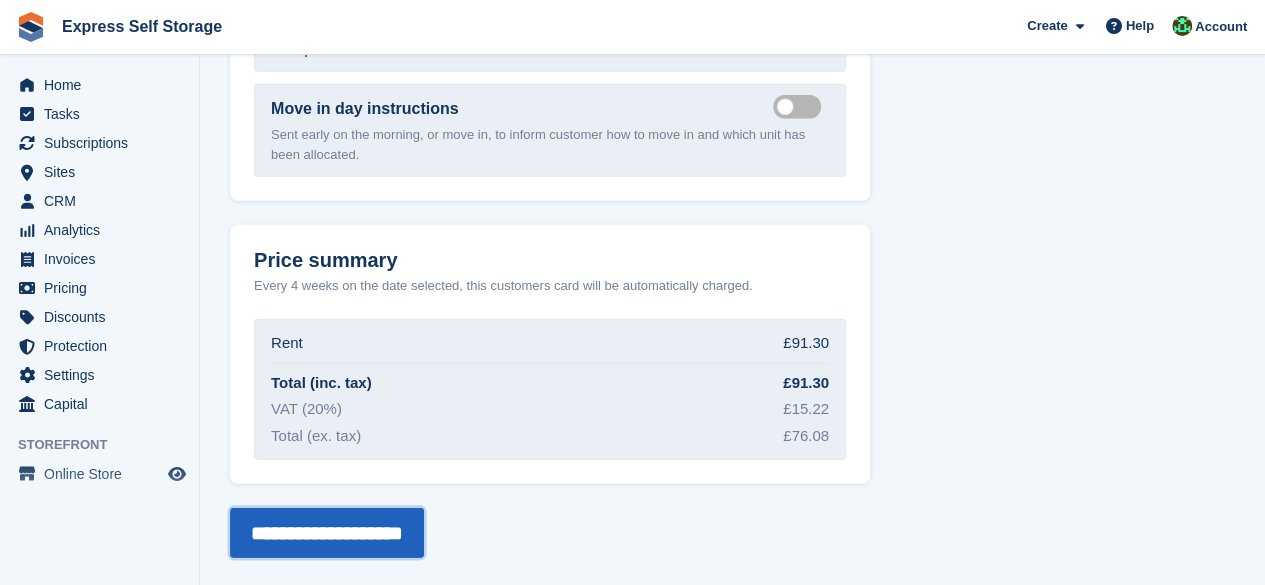 click on "**********" at bounding box center (327, 533) 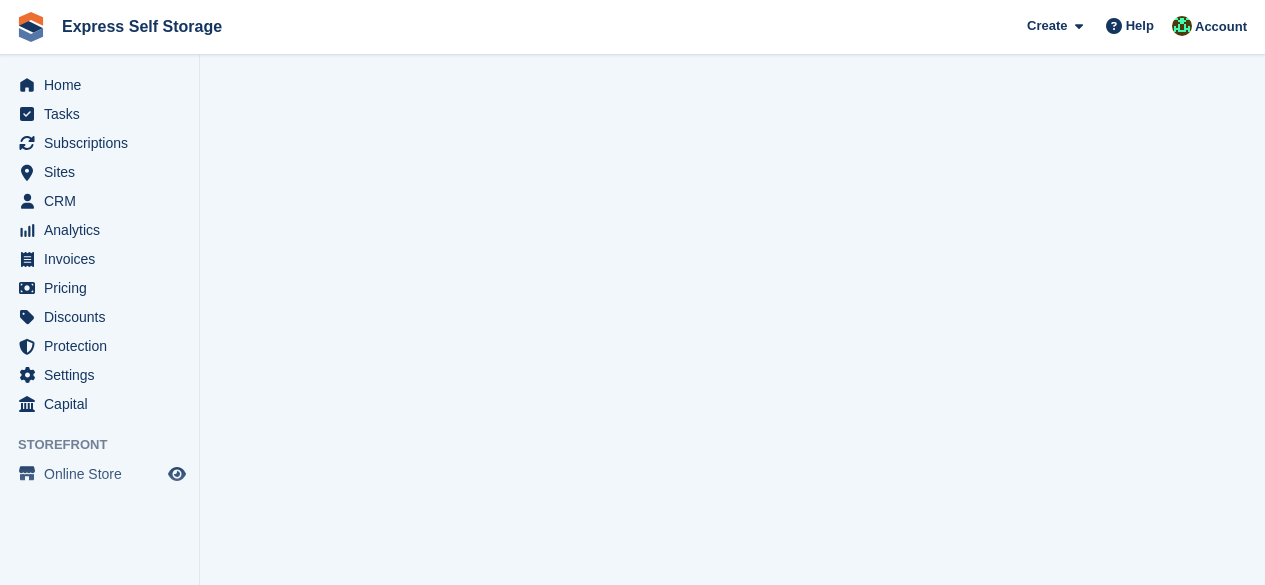 scroll, scrollTop: 0, scrollLeft: 0, axis: both 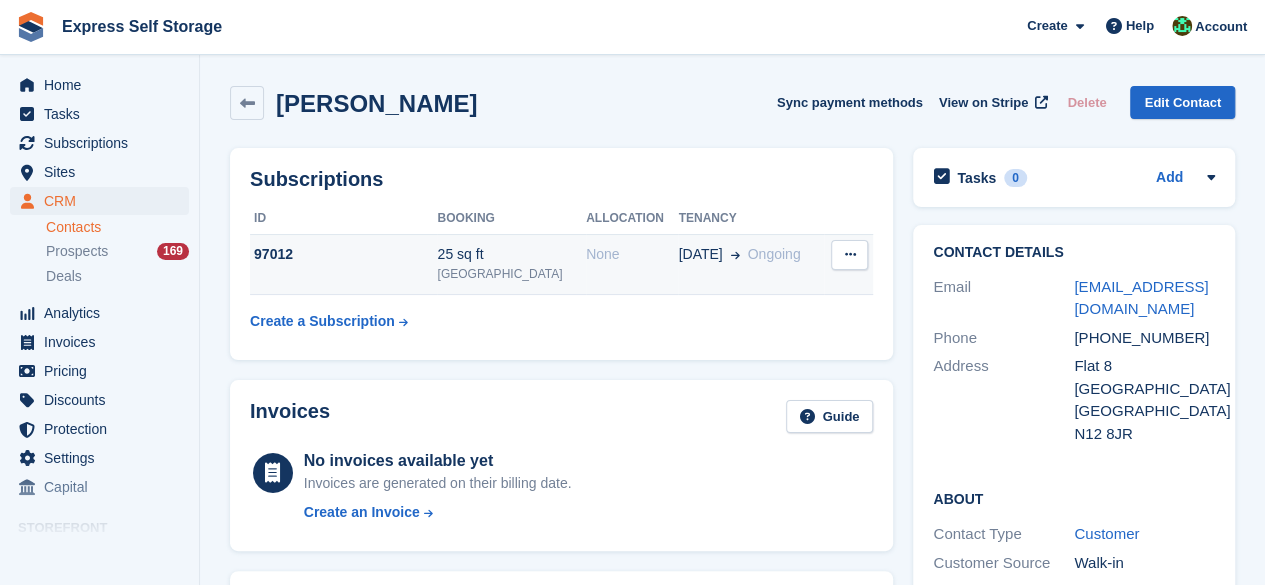 click on "25 sq ft" at bounding box center (511, 254) 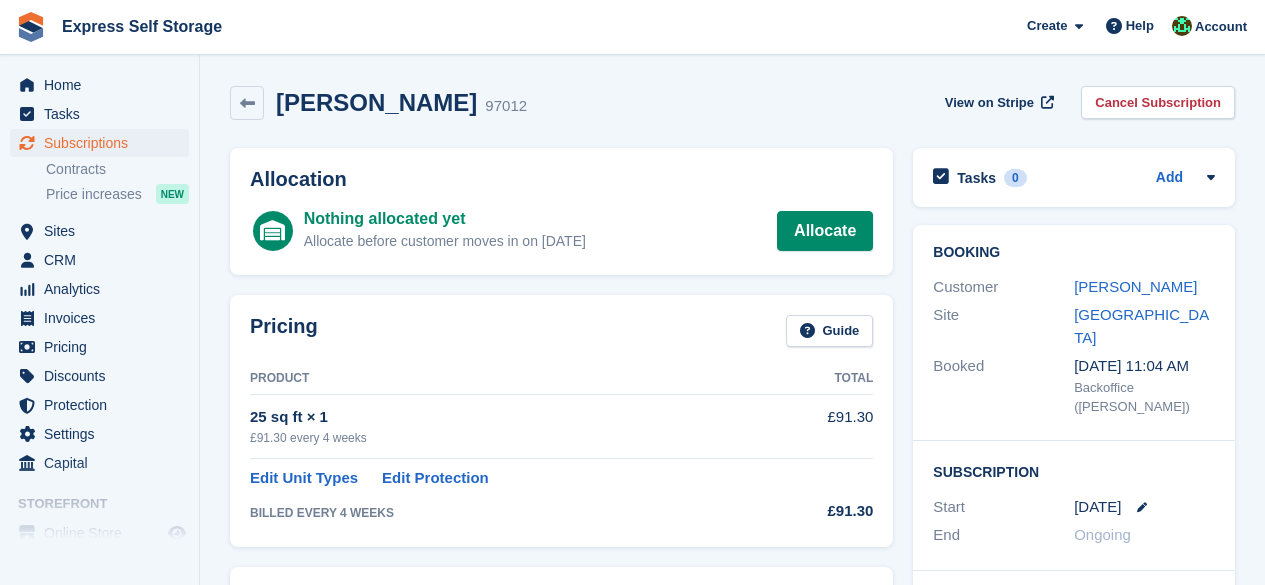 scroll, scrollTop: 0, scrollLeft: 0, axis: both 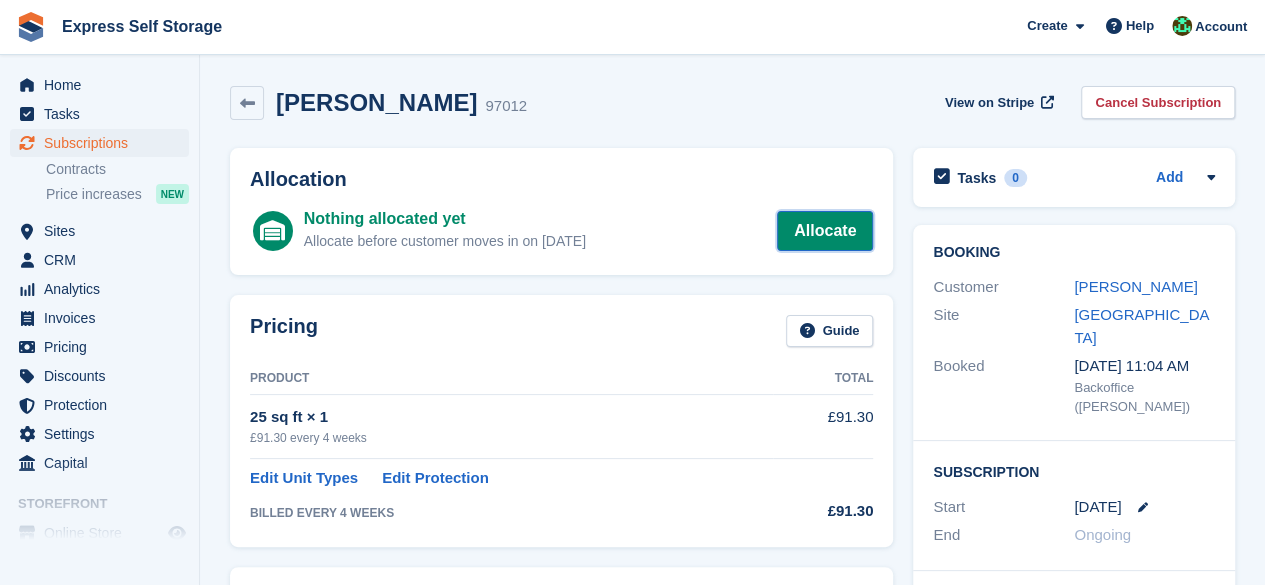 click on "Allocate" at bounding box center [825, 231] 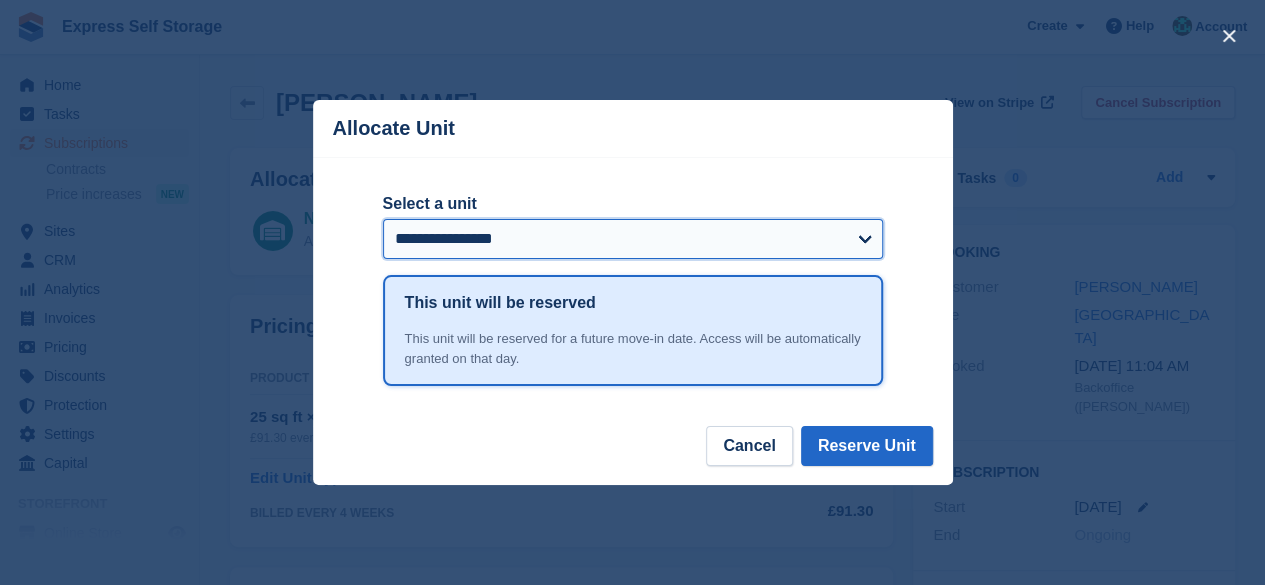 click on "**********" at bounding box center [633, 239] 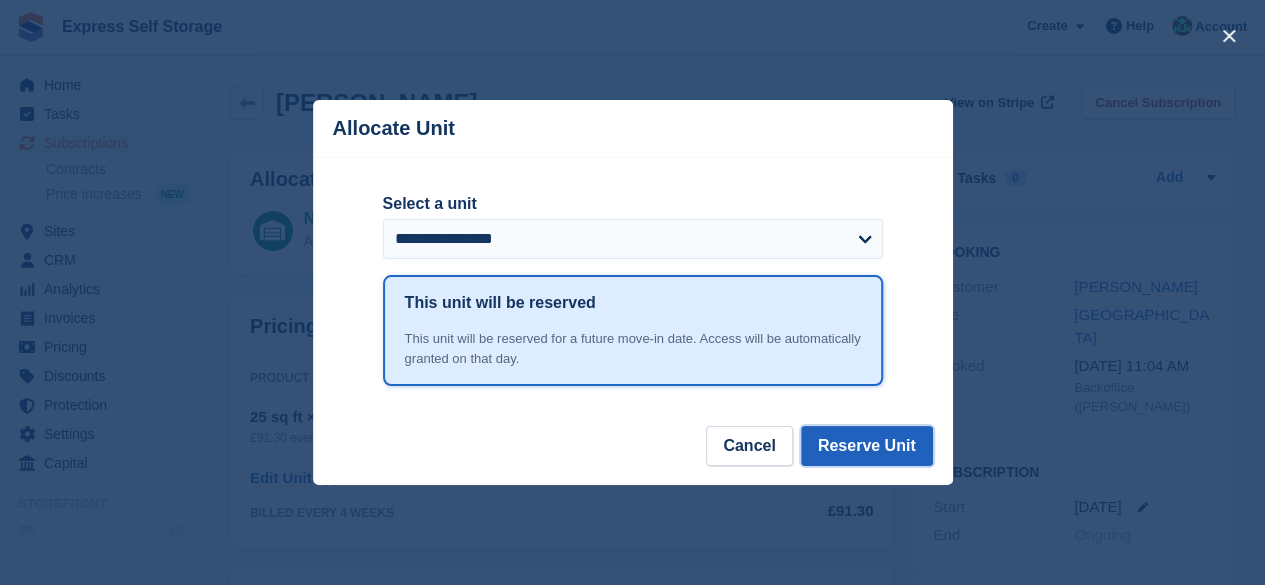 click on "Reserve Unit" at bounding box center [867, 446] 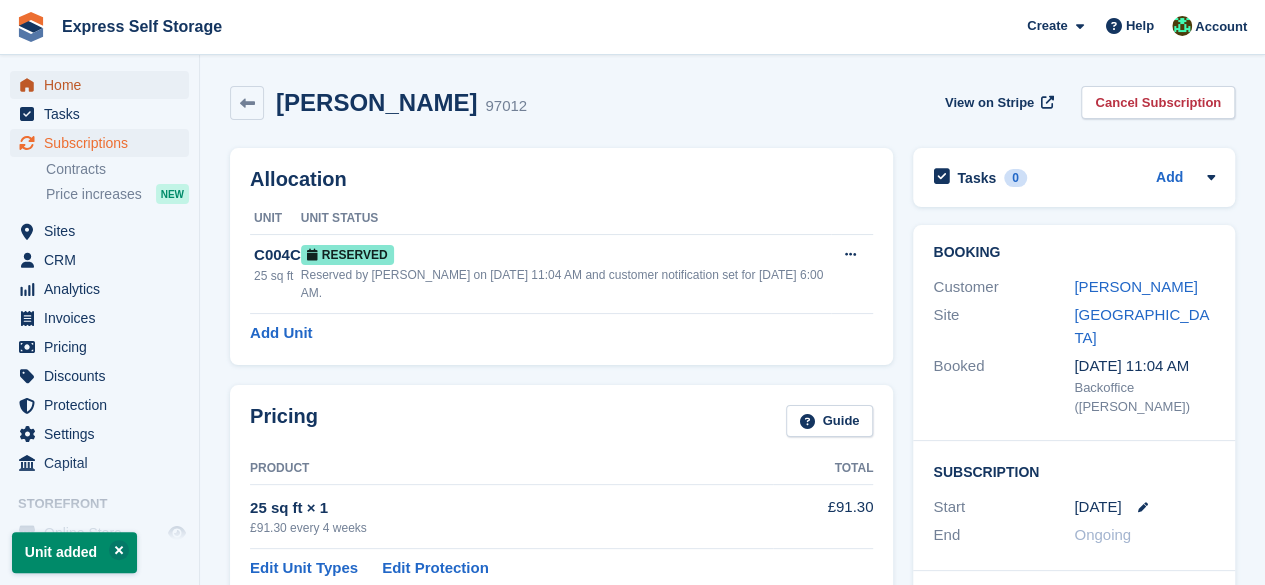 click on "Home" at bounding box center (104, 85) 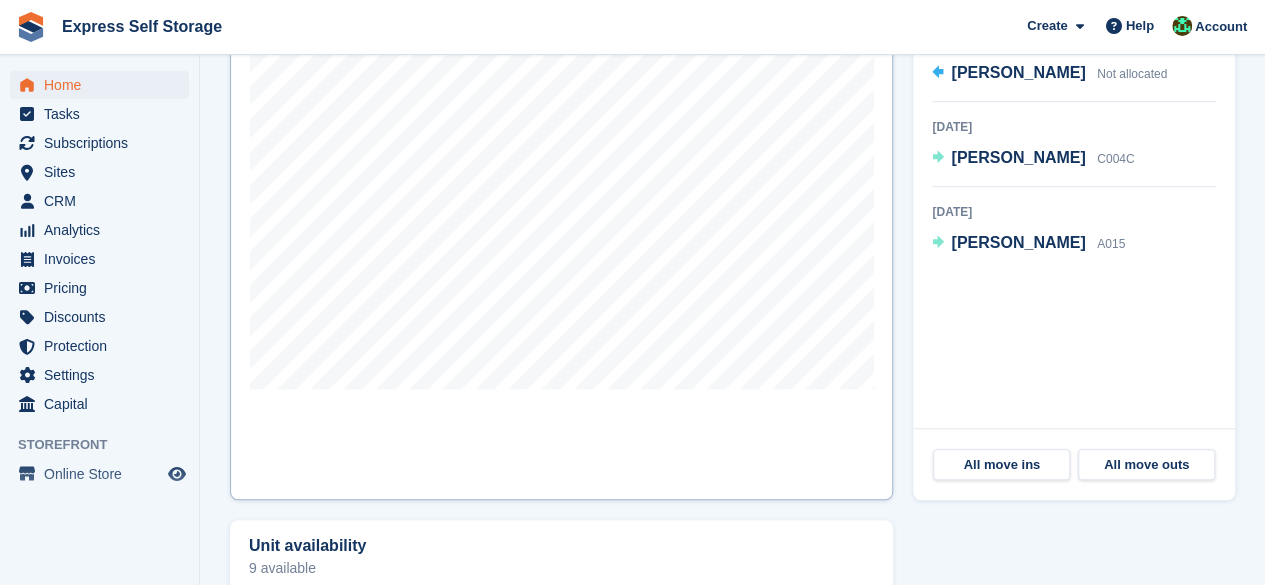 scroll, scrollTop: 600, scrollLeft: 0, axis: vertical 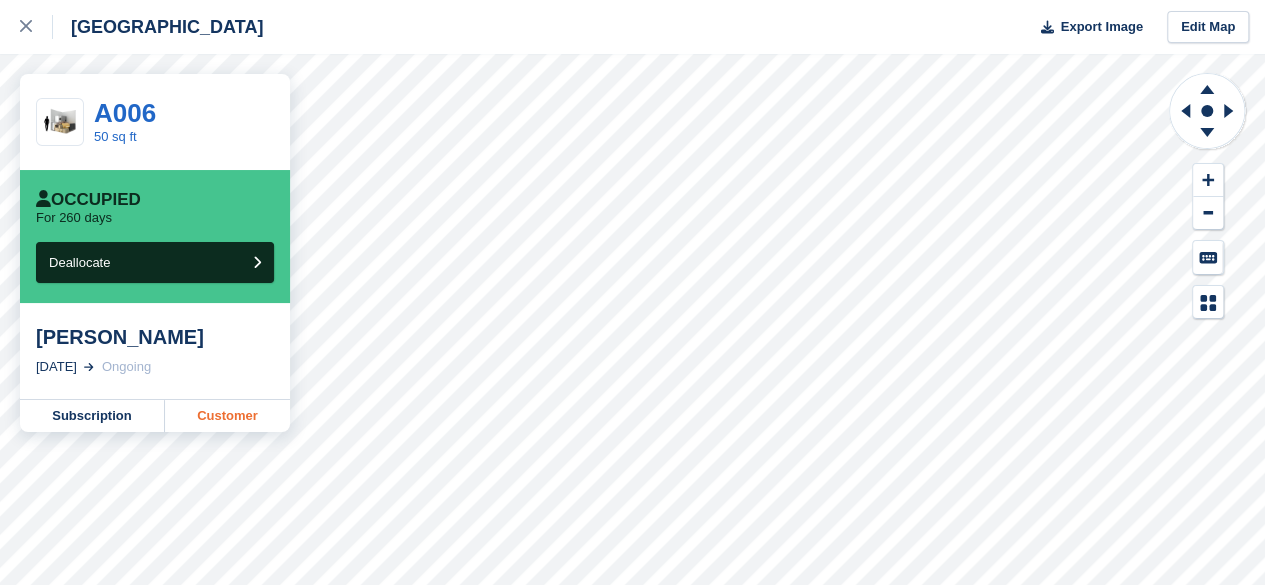 click on "Customer" at bounding box center [227, 416] 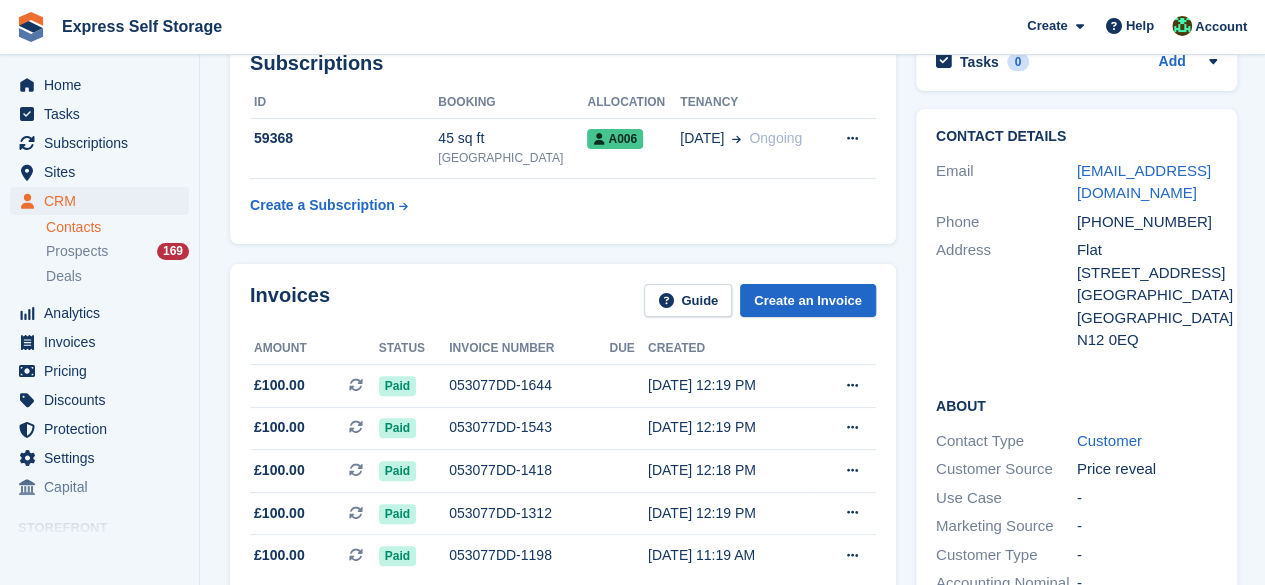 scroll, scrollTop: 0, scrollLeft: 0, axis: both 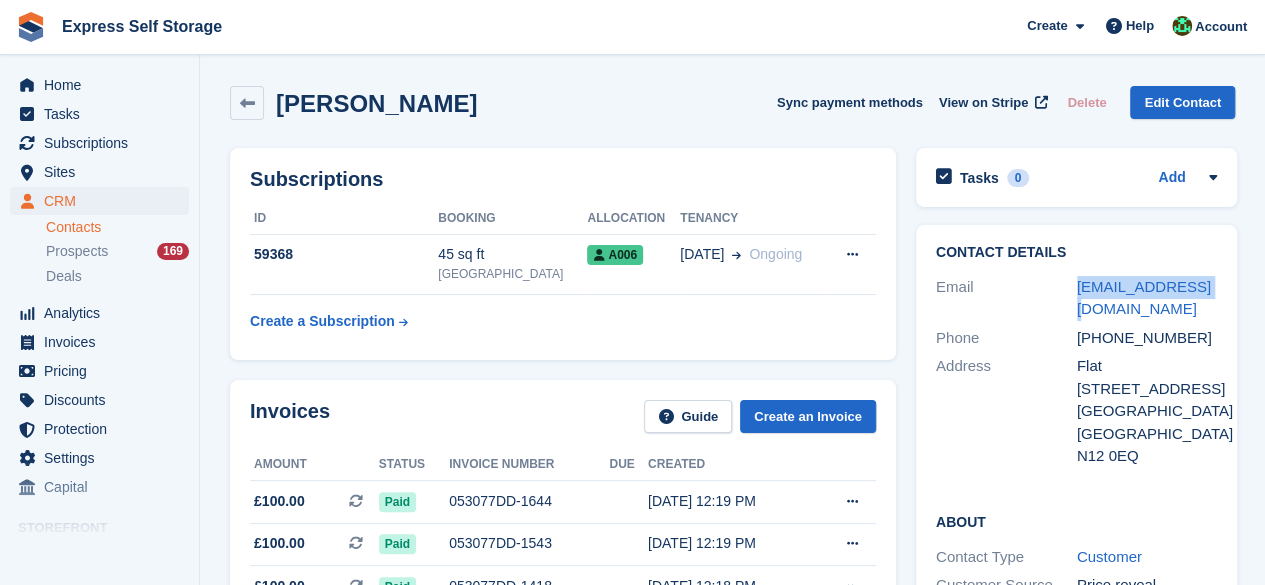 drag, startPoint x: 1220, startPoint y: 288, endPoint x: 1063, endPoint y: 287, distance: 157.00319 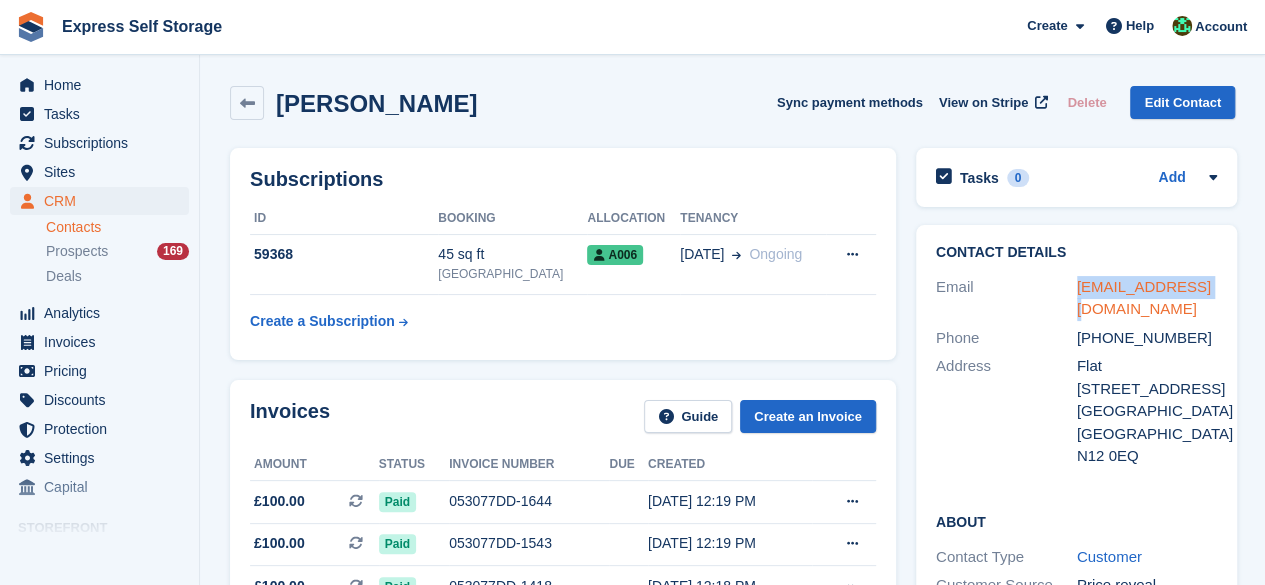 copy on "ga77he@gmail.com" 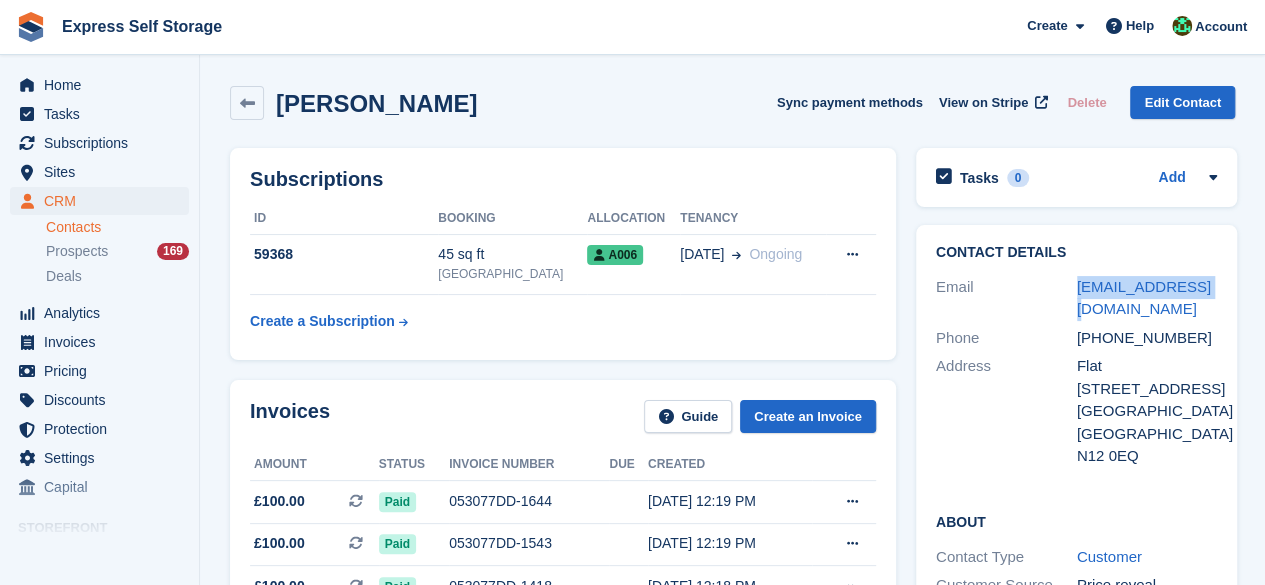 drag, startPoint x: 485, startPoint y: 115, endPoint x: 315, endPoint y: 95, distance: 171.17242 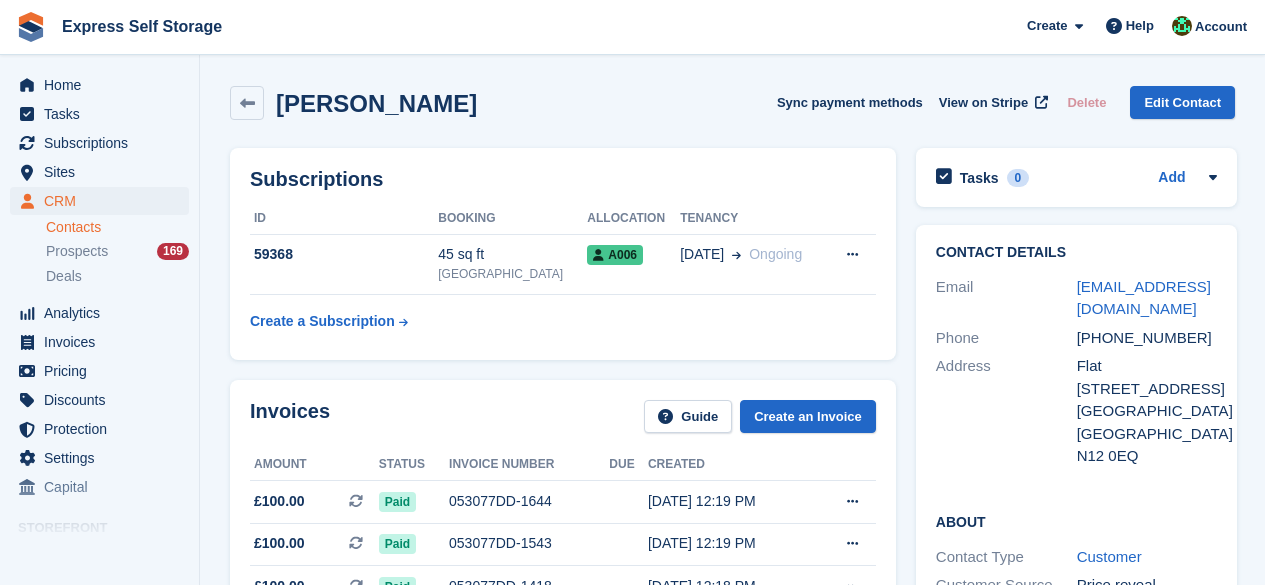 scroll, scrollTop: 0, scrollLeft: 0, axis: both 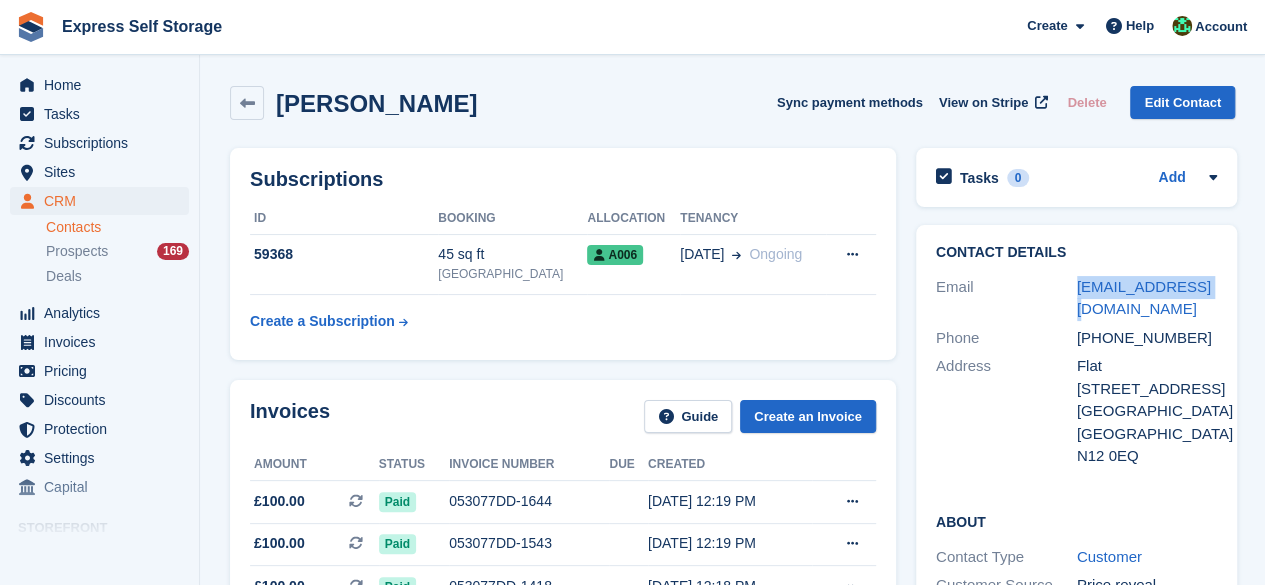 drag, startPoint x: 1215, startPoint y: 279, endPoint x: 1063, endPoint y: 288, distance: 152.26622 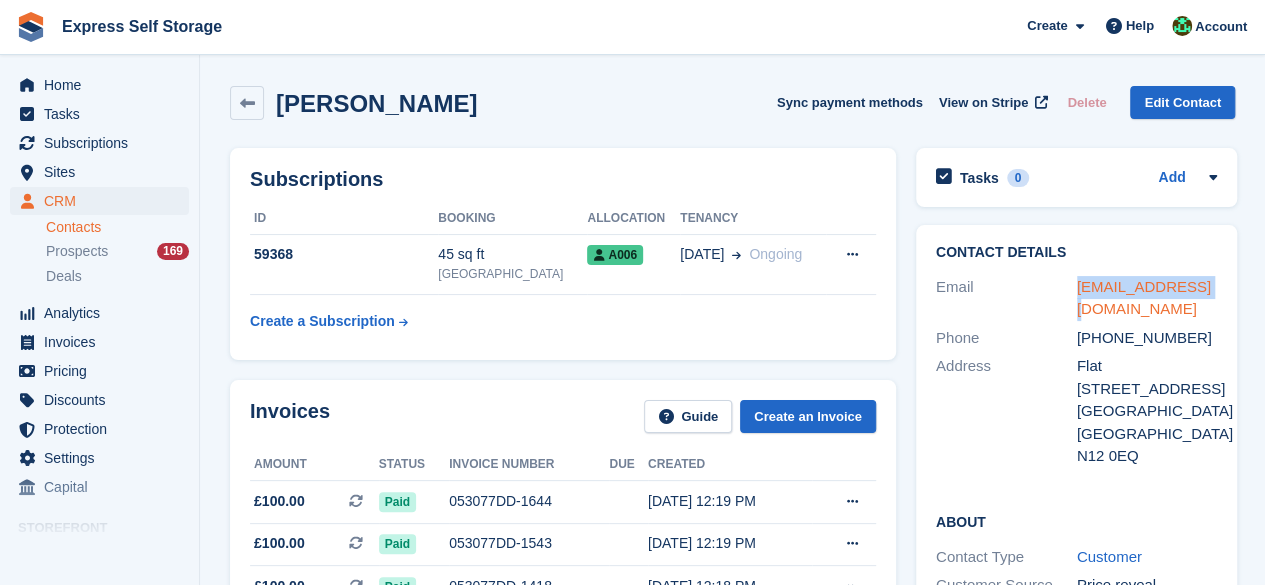 copy on "[EMAIL_ADDRESS][DOMAIN_NAME]" 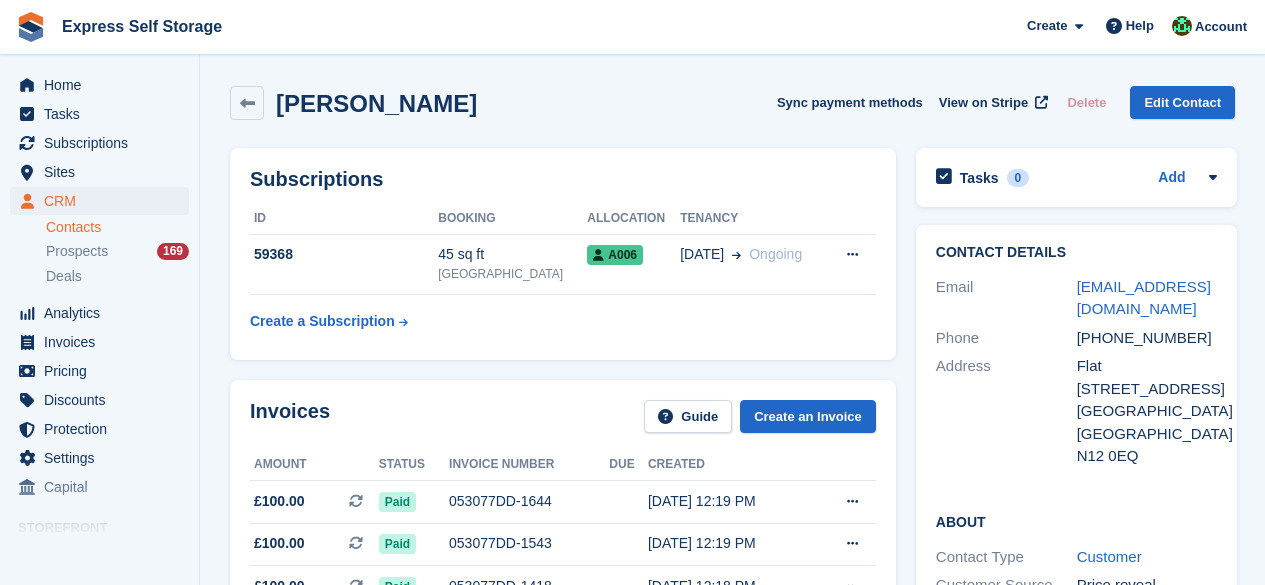 scroll, scrollTop: 0, scrollLeft: 0, axis: both 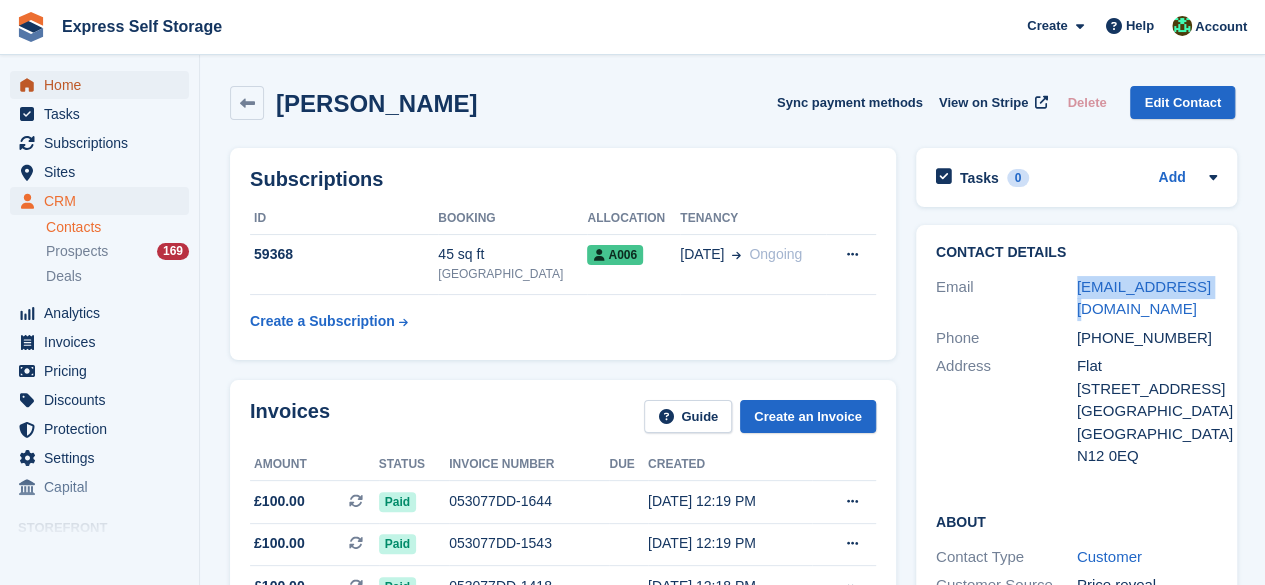 click on "Home" at bounding box center (104, 85) 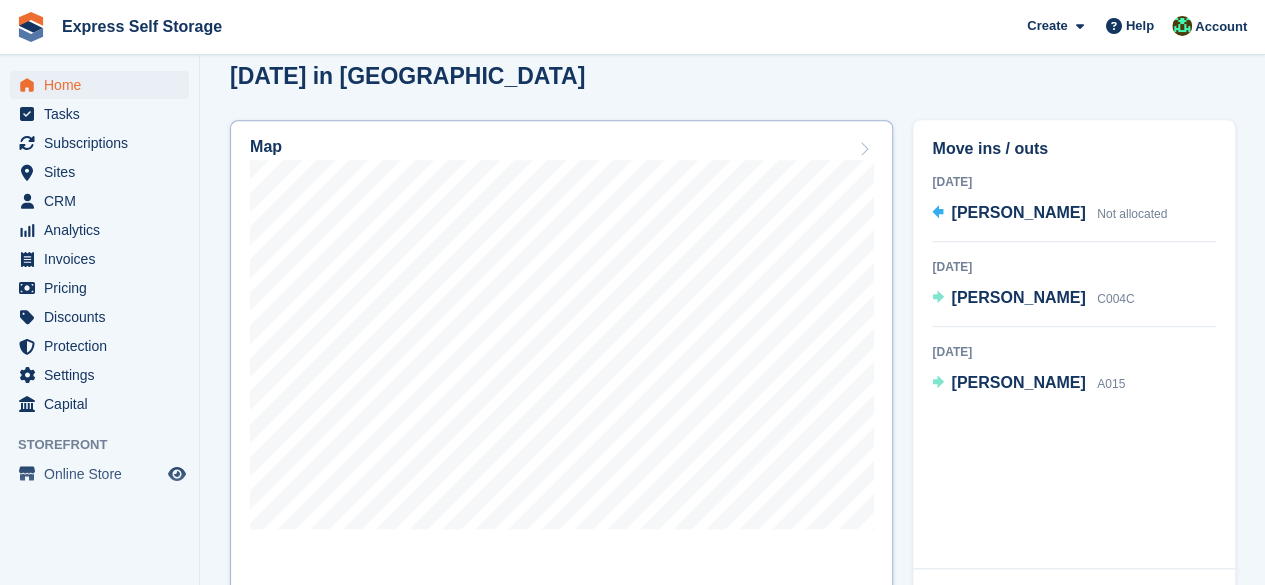 scroll, scrollTop: 600, scrollLeft: 0, axis: vertical 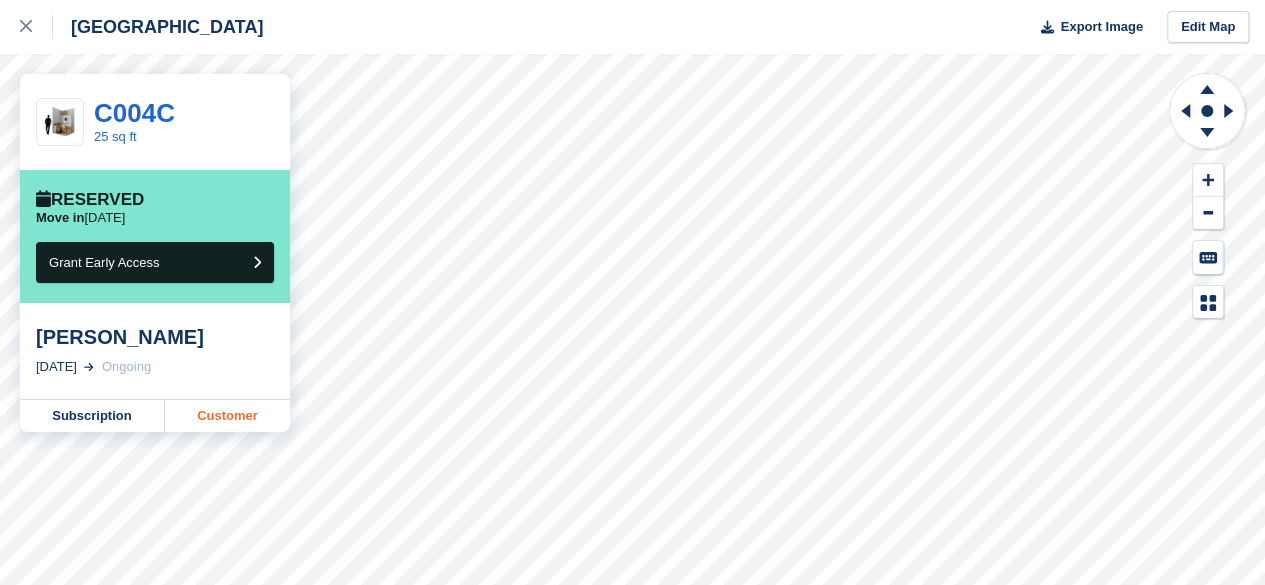 click on "Customer" at bounding box center (227, 416) 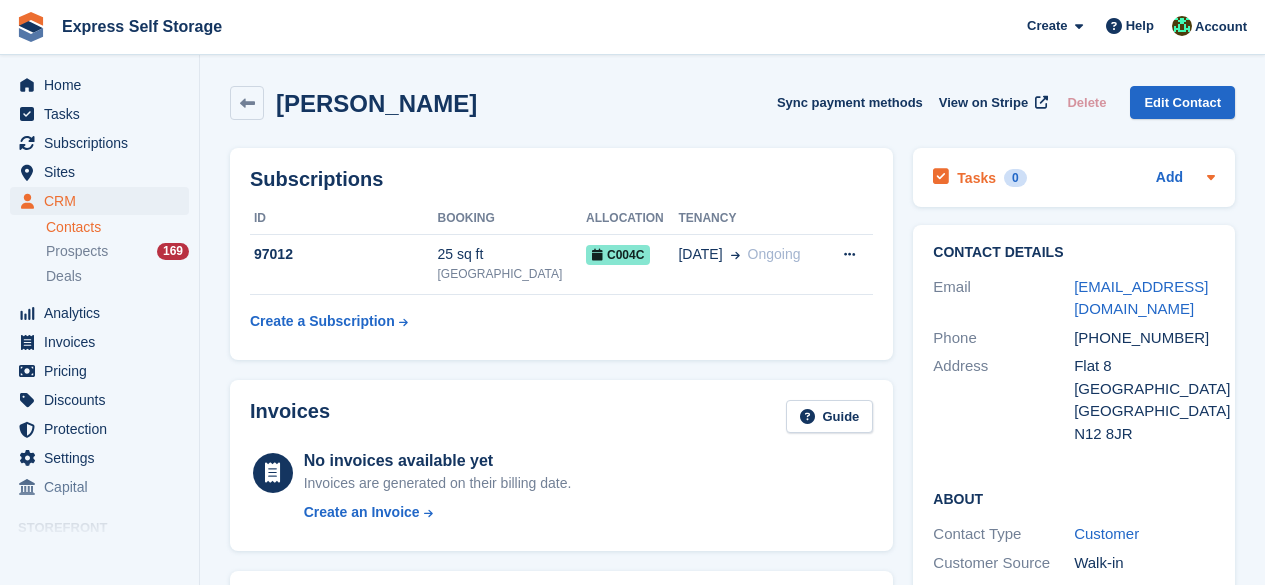 scroll, scrollTop: 0, scrollLeft: 0, axis: both 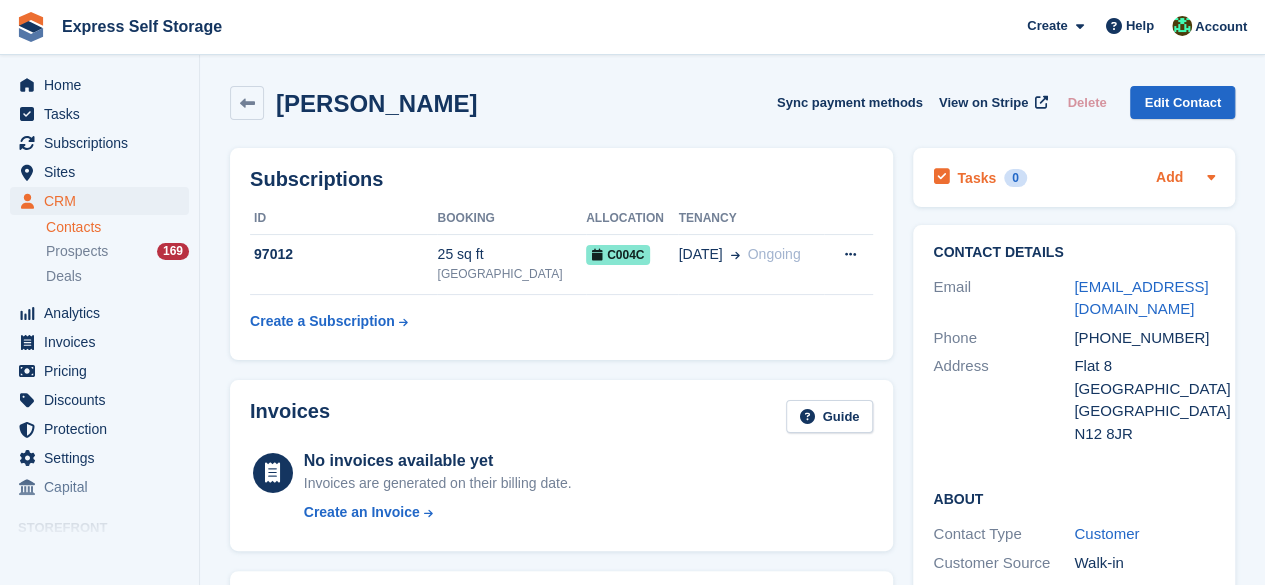 click on "Add" at bounding box center (1169, 178) 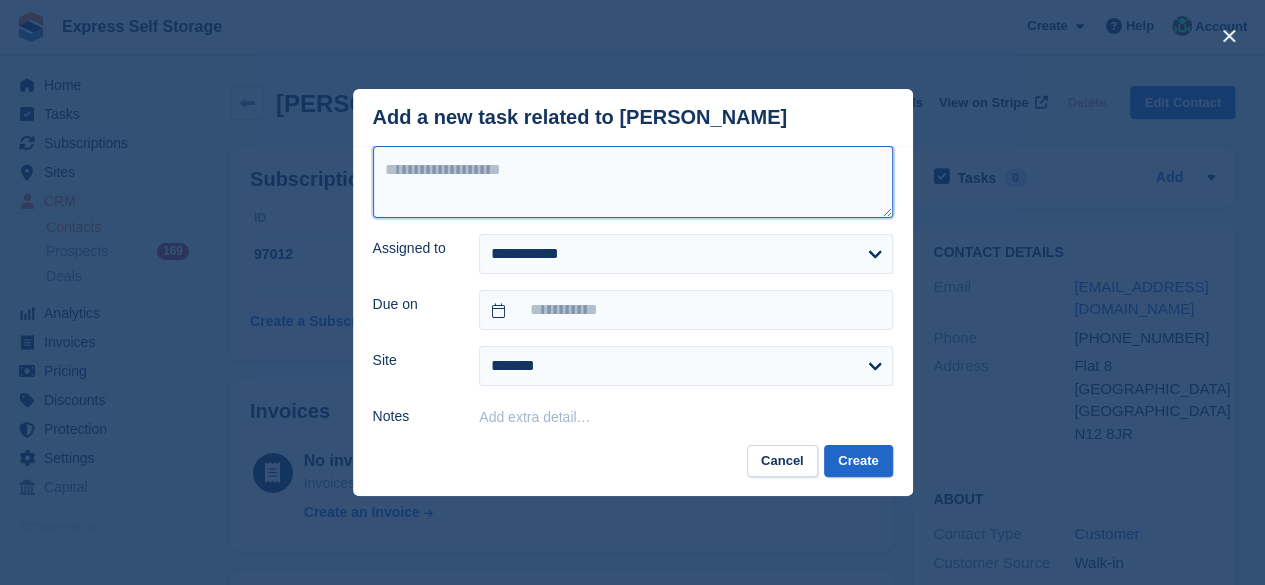 click at bounding box center [633, 182] 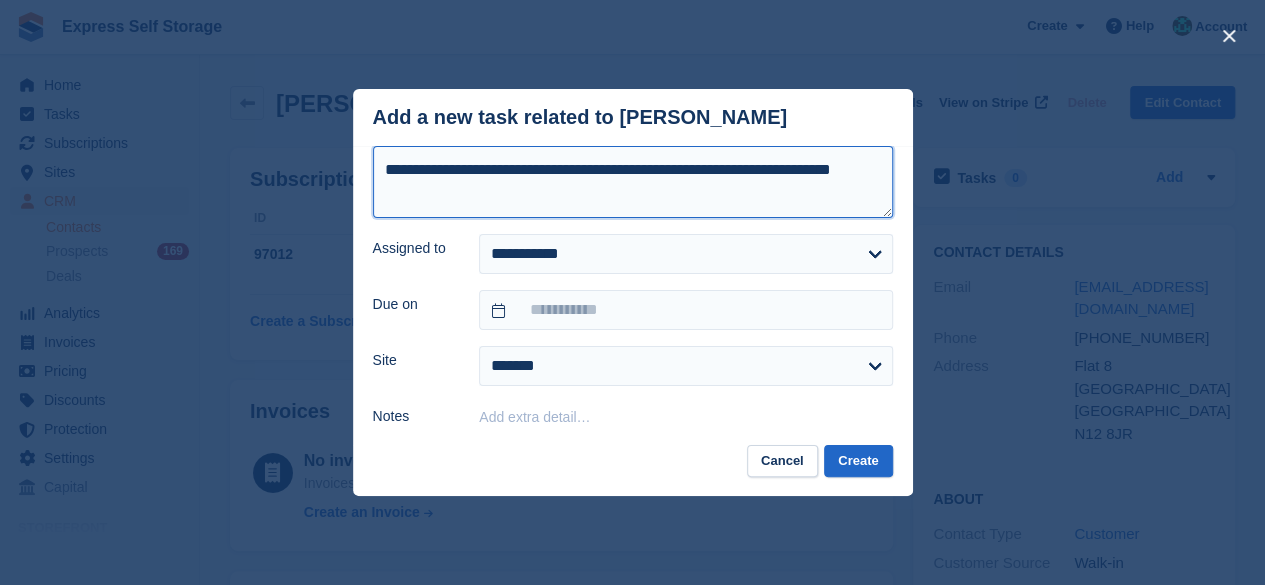 type on "**********" 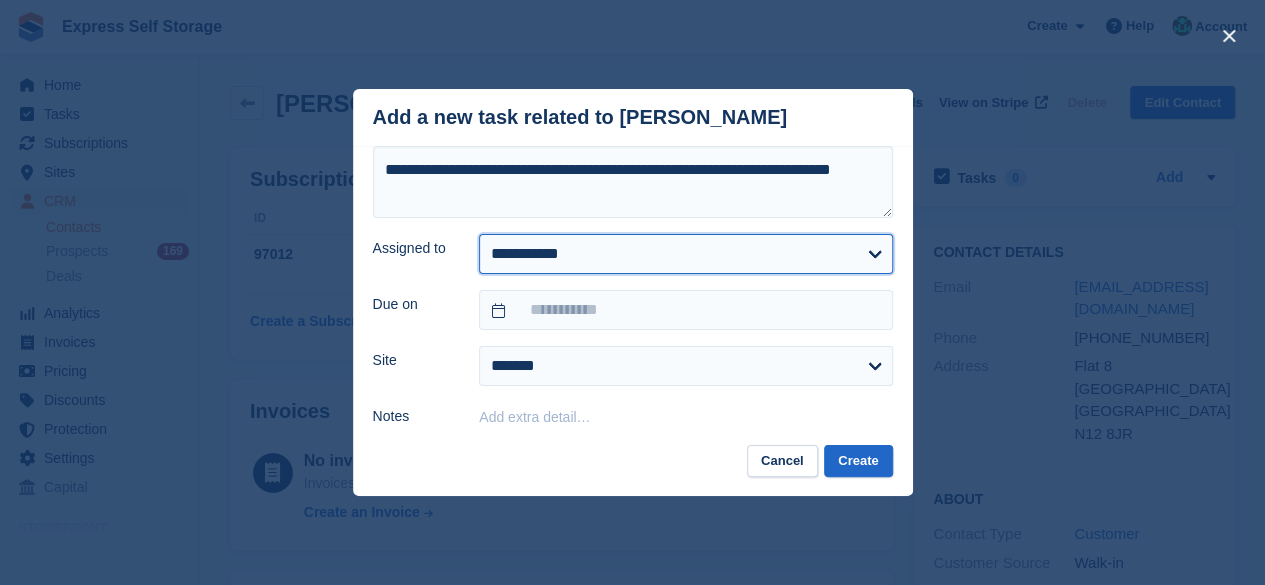 click on "**********" at bounding box center (685, 254) 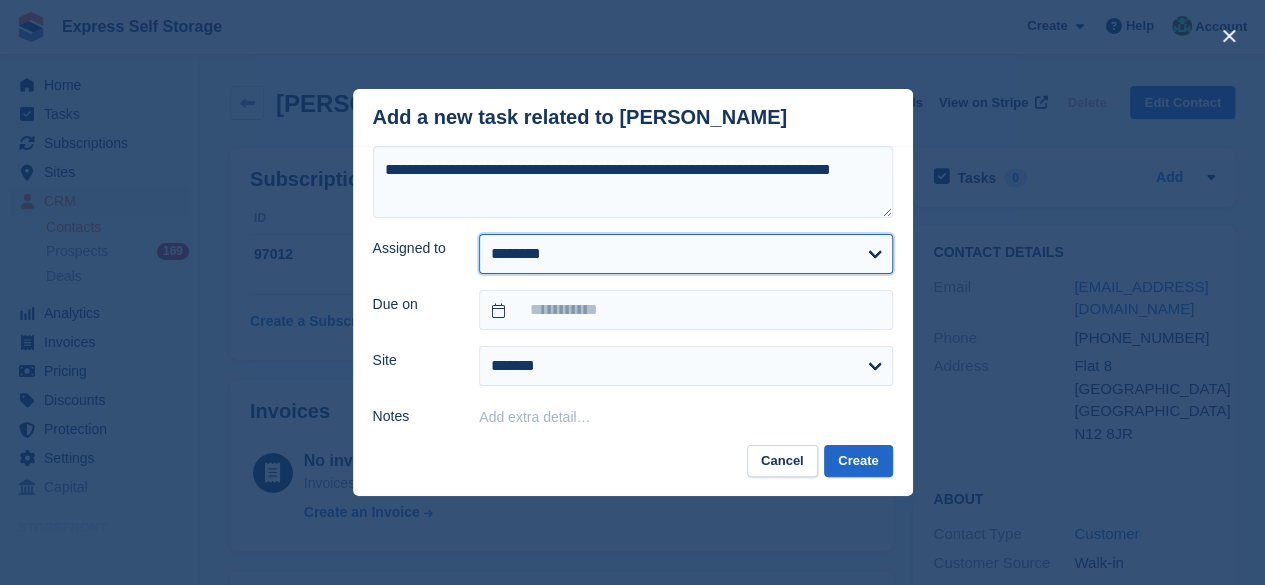 click on "**********" at bounding box center [685, 254] 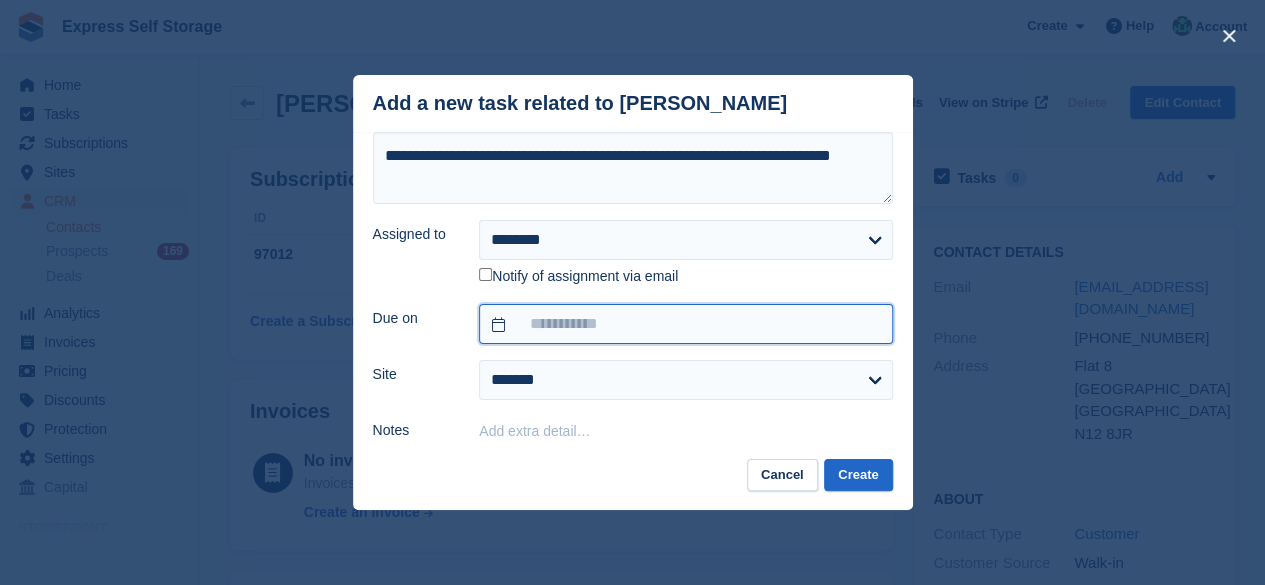 click at bounding box center (685, 324) 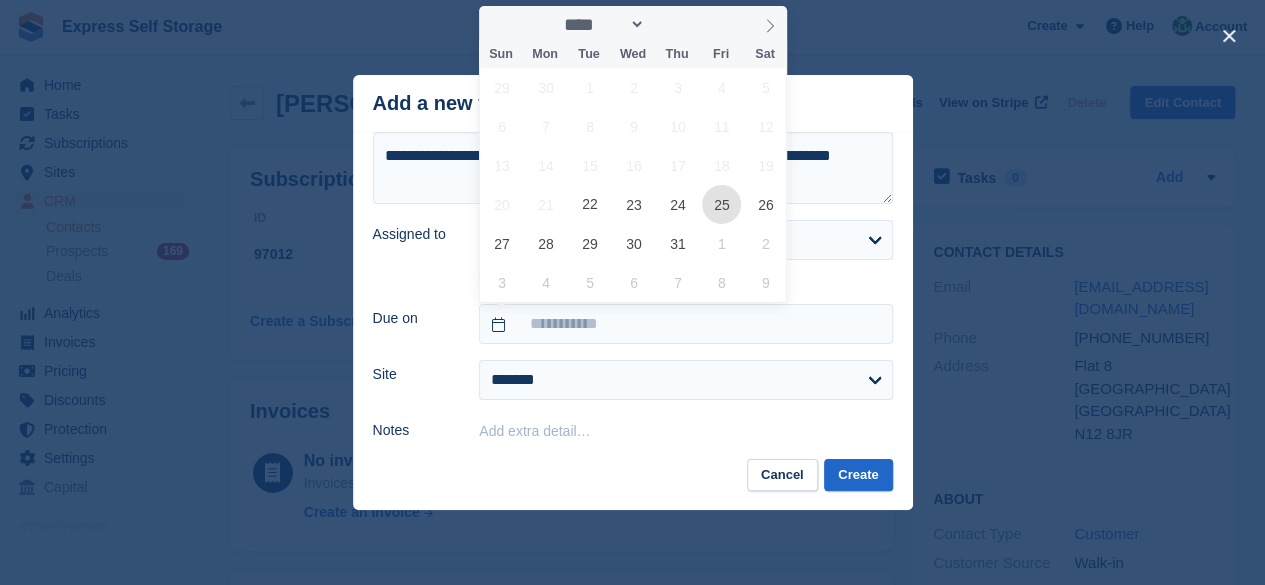 click on "25" at bounding box center (721, 204) 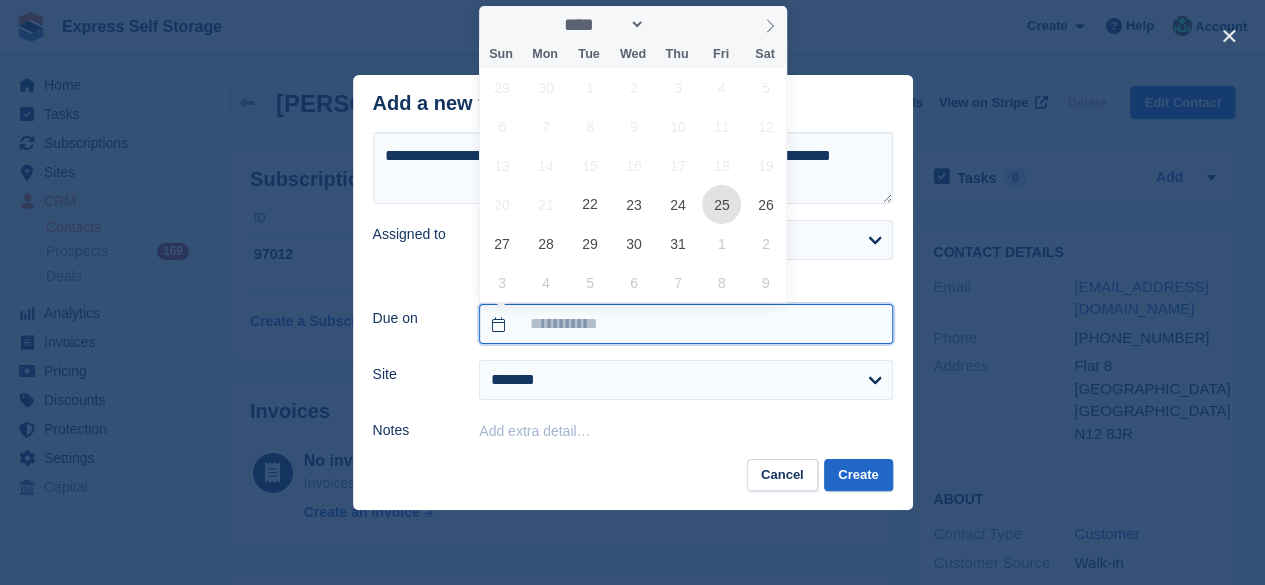type on "**********" 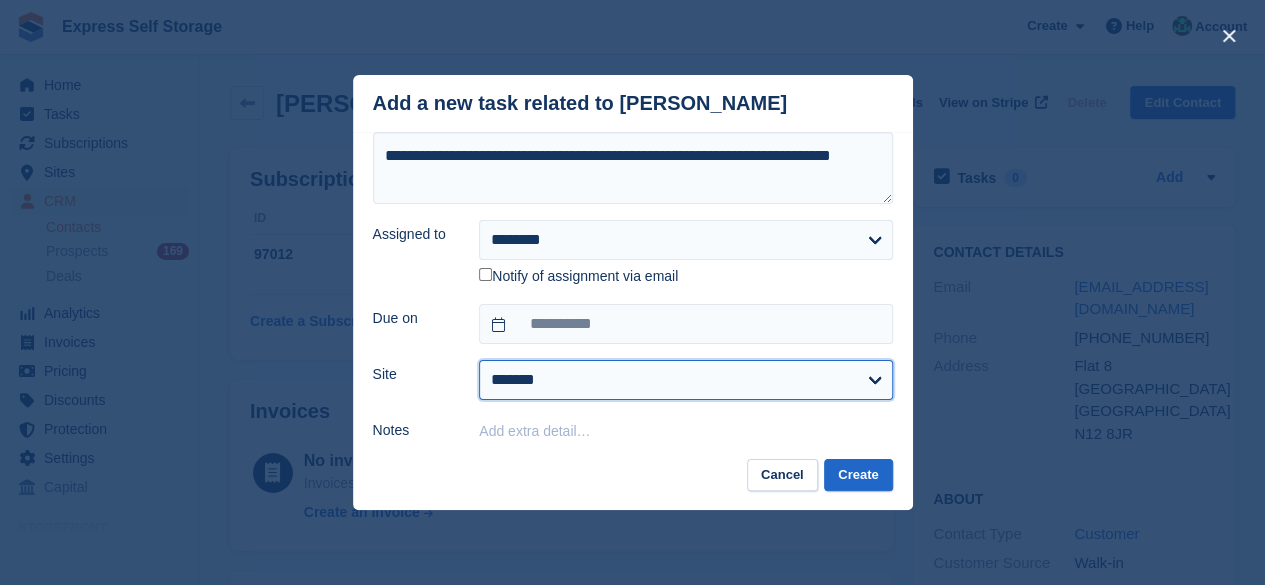 click on "**********" at bounding box center (685, 380) 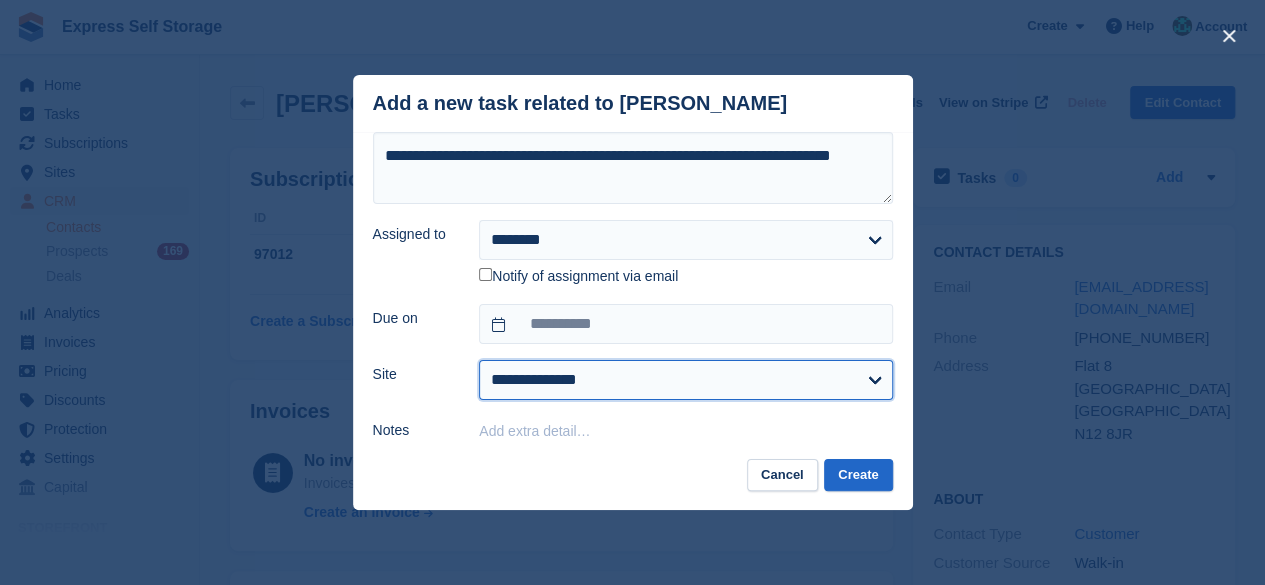 click on "**********" at bounding box center [685, 380] 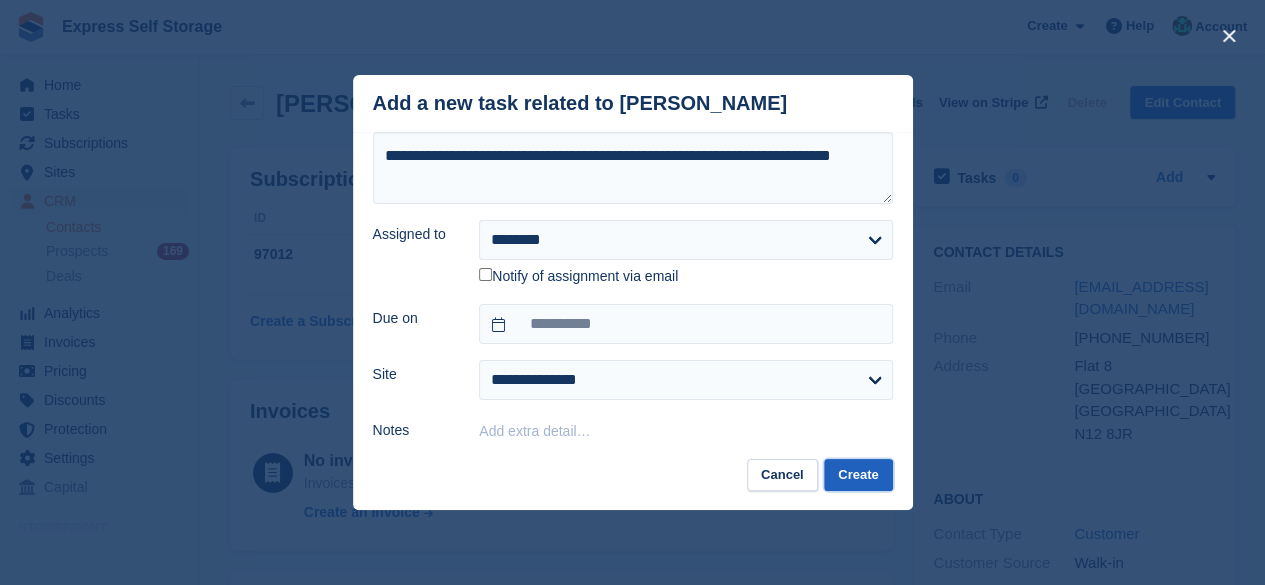 click on "Create" at bounding box center (858, 475) 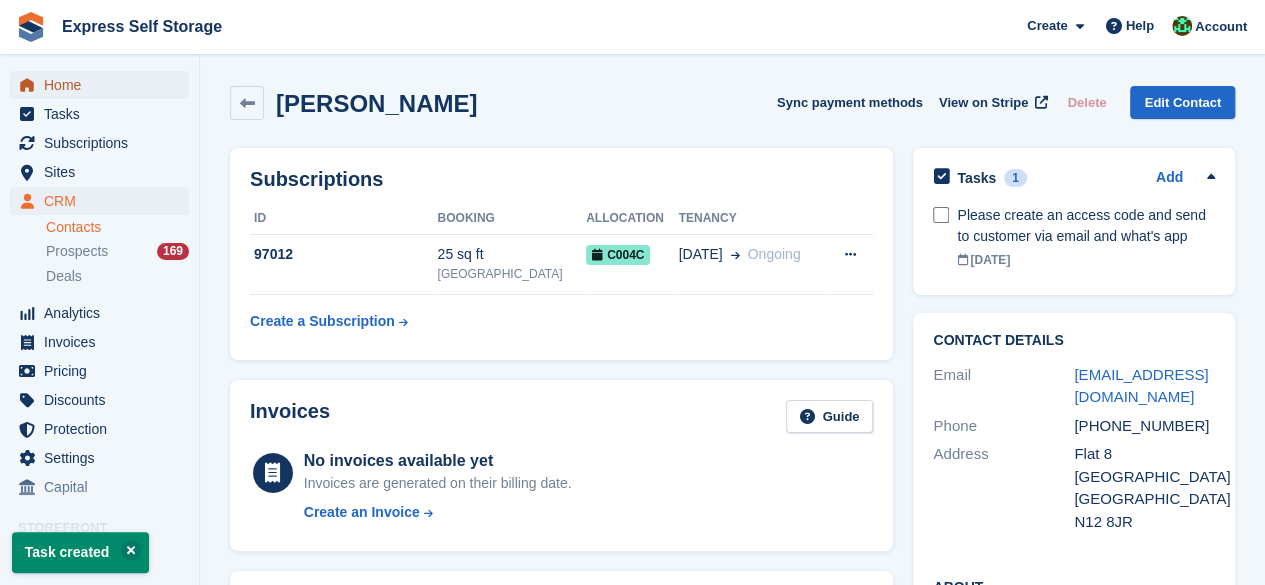 click on "Home" at bounding box center [104, 85] 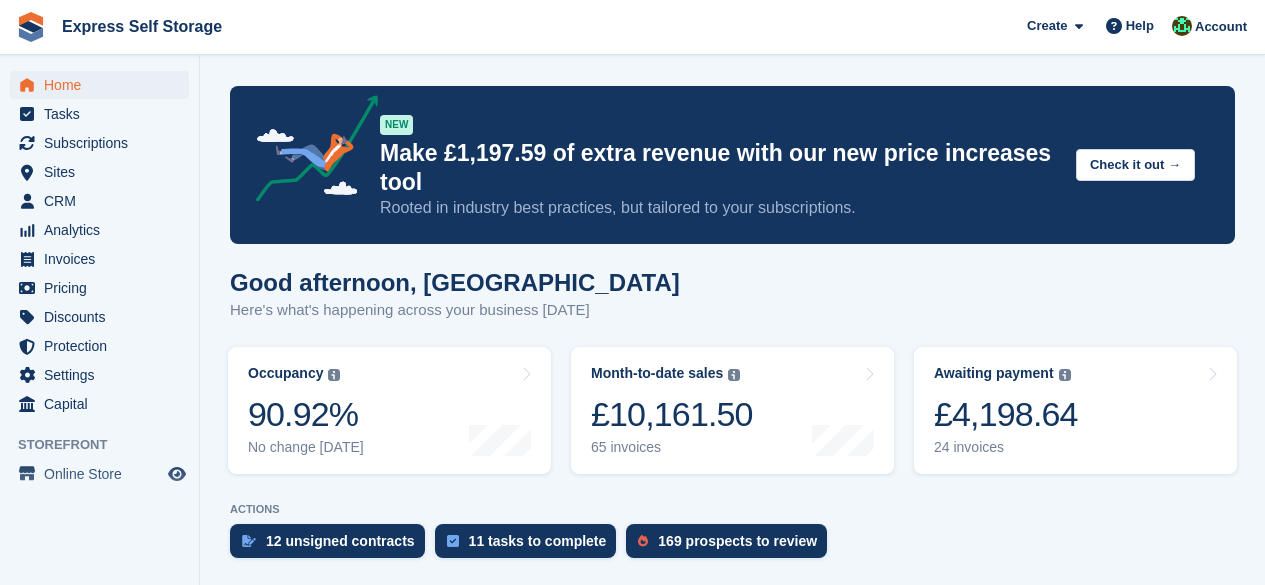 scroll, scrollTop: 0, scrollLeft: 0, axis: both 